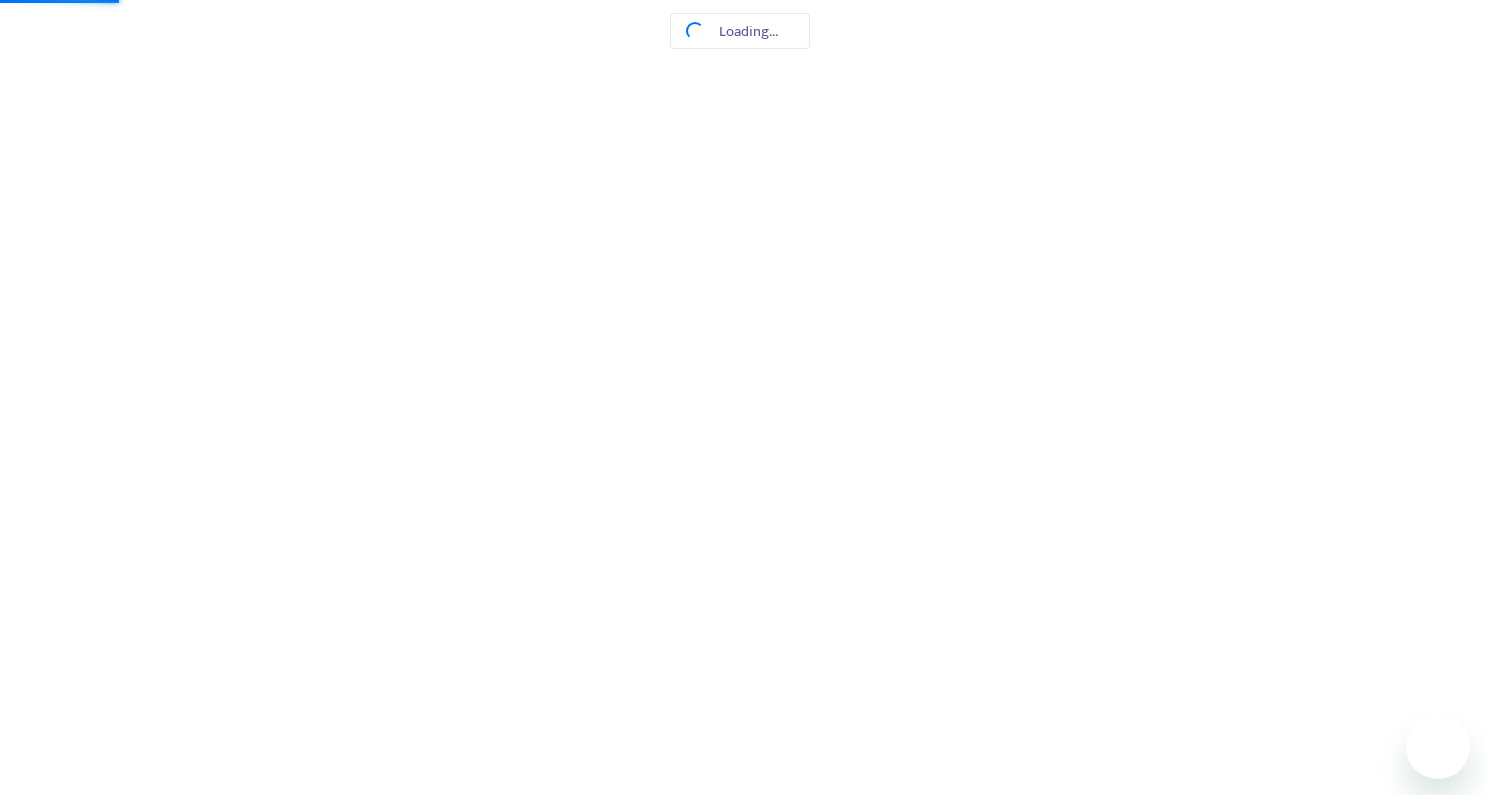 scroll, scrollTop: 0, scrollLeft: 0, axis: both 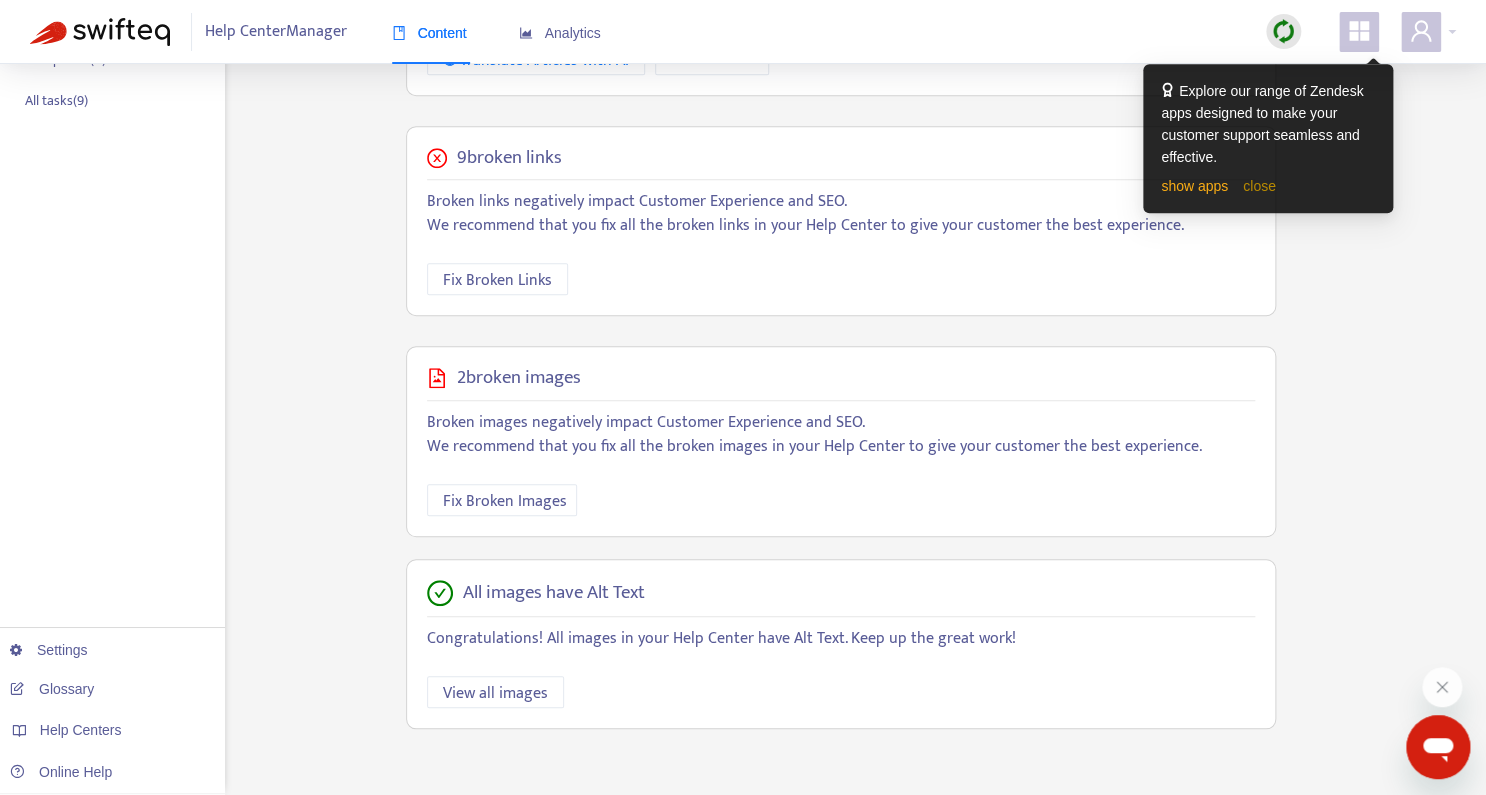 click on "close" at bounding box center [1259, 186] 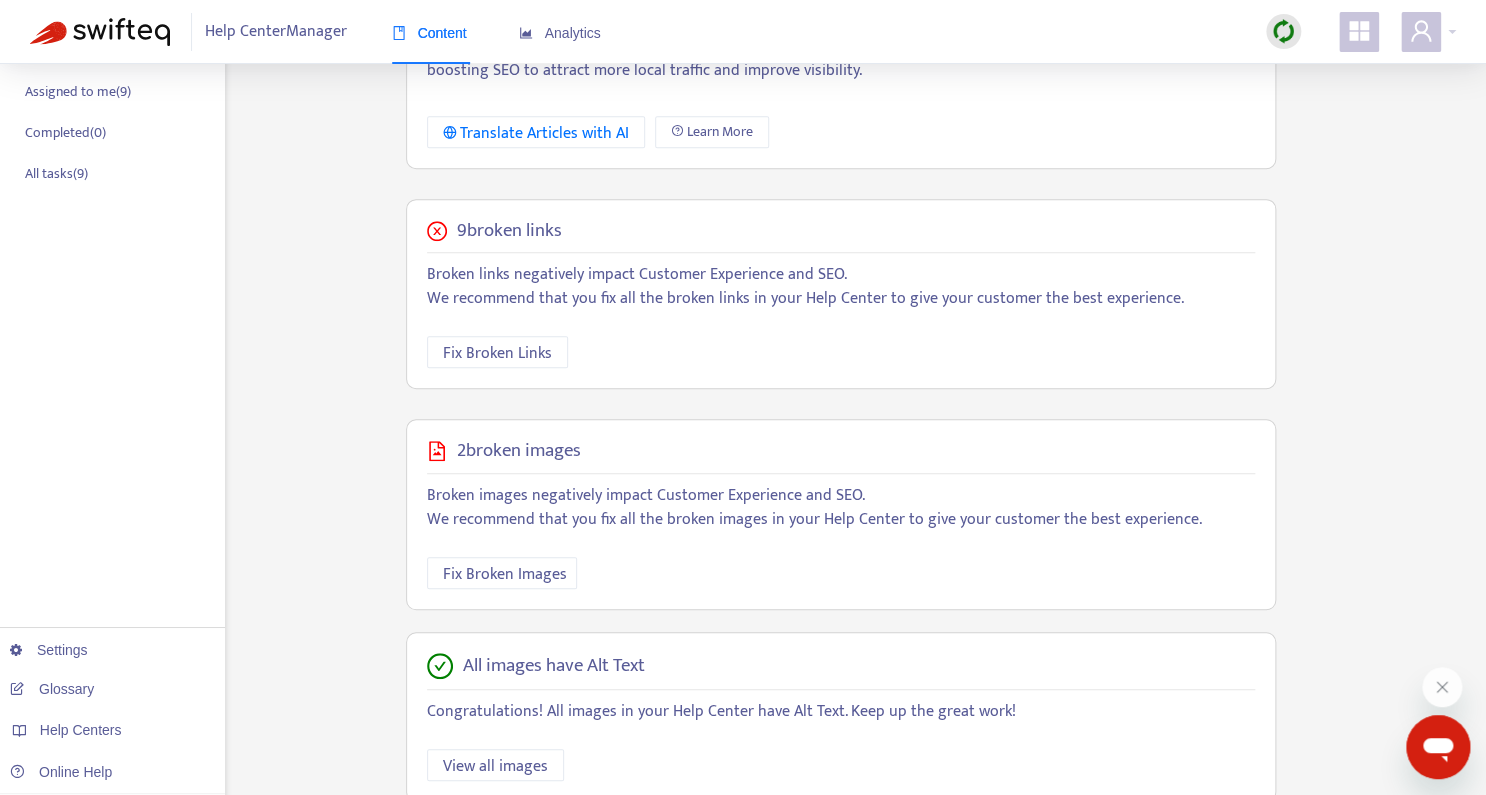 scroll, scrollTop: 394, scrollLeft: 0, axis: vertical 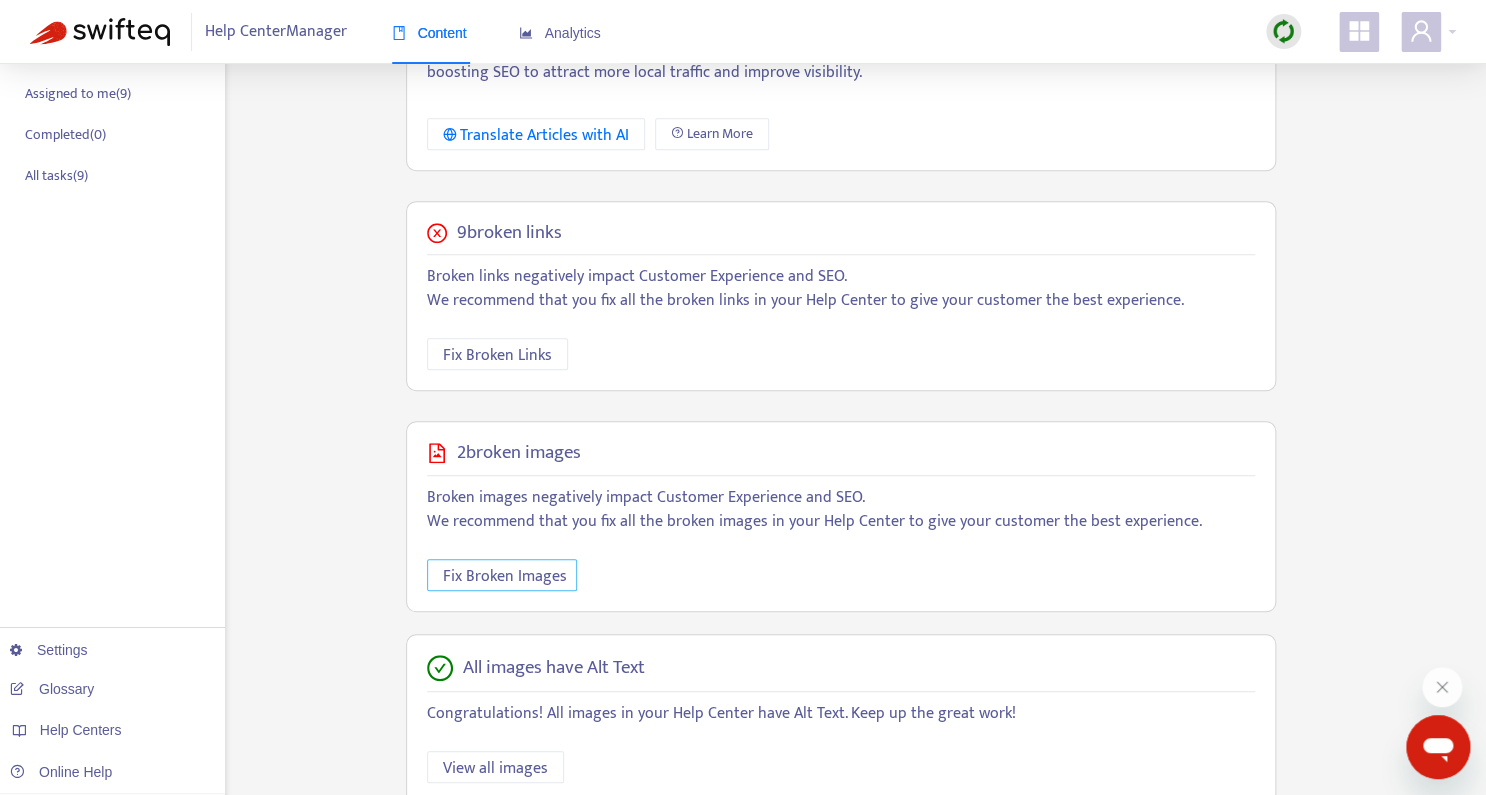 click on "Fix Broken Images" at bounding box center (505, 576) 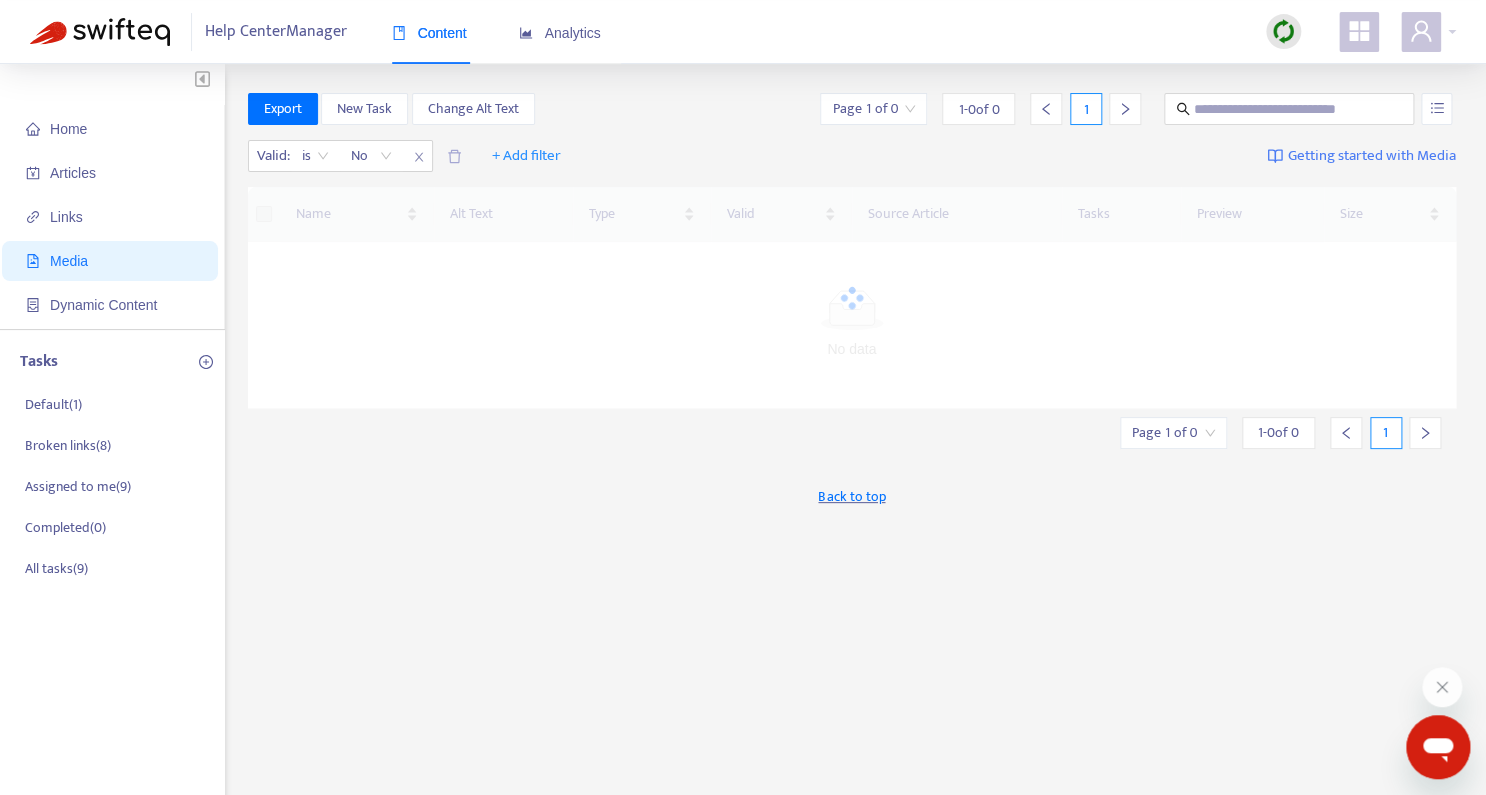 scroll, scrollTop: 0, scrollLeft: 0, axis: both 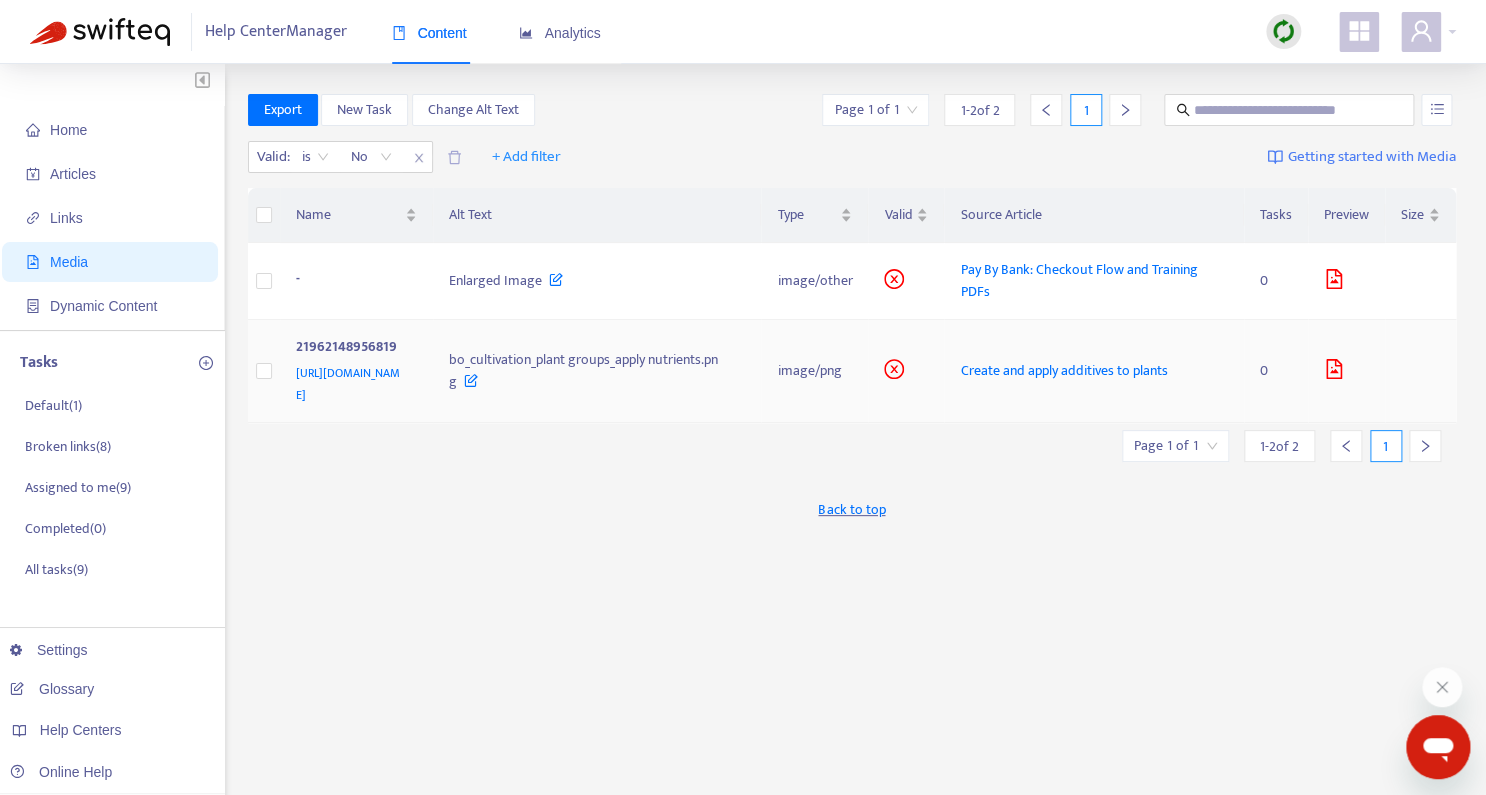click at bounding box center [906, 371] 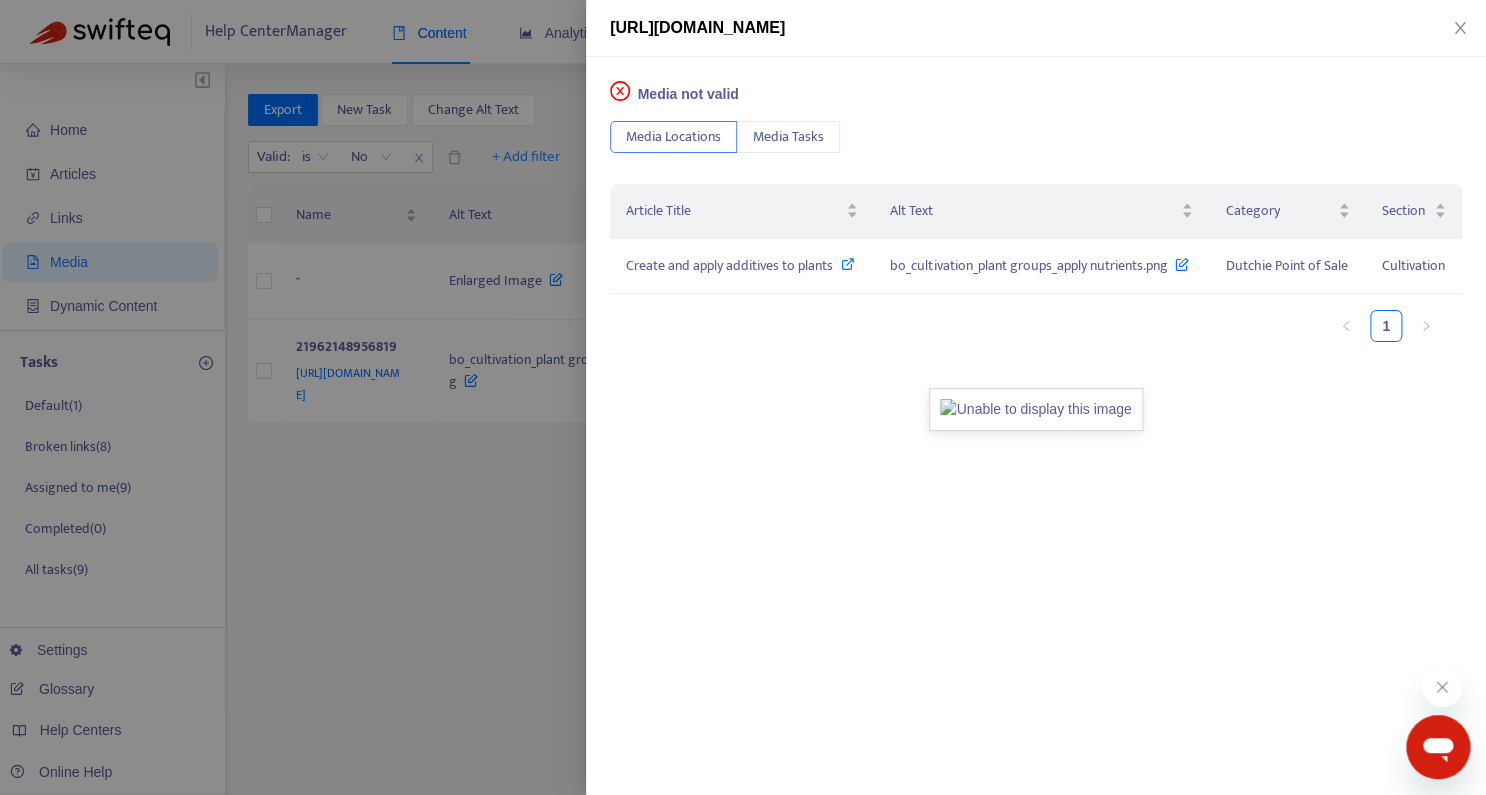 click at bounding box center [743, 397] 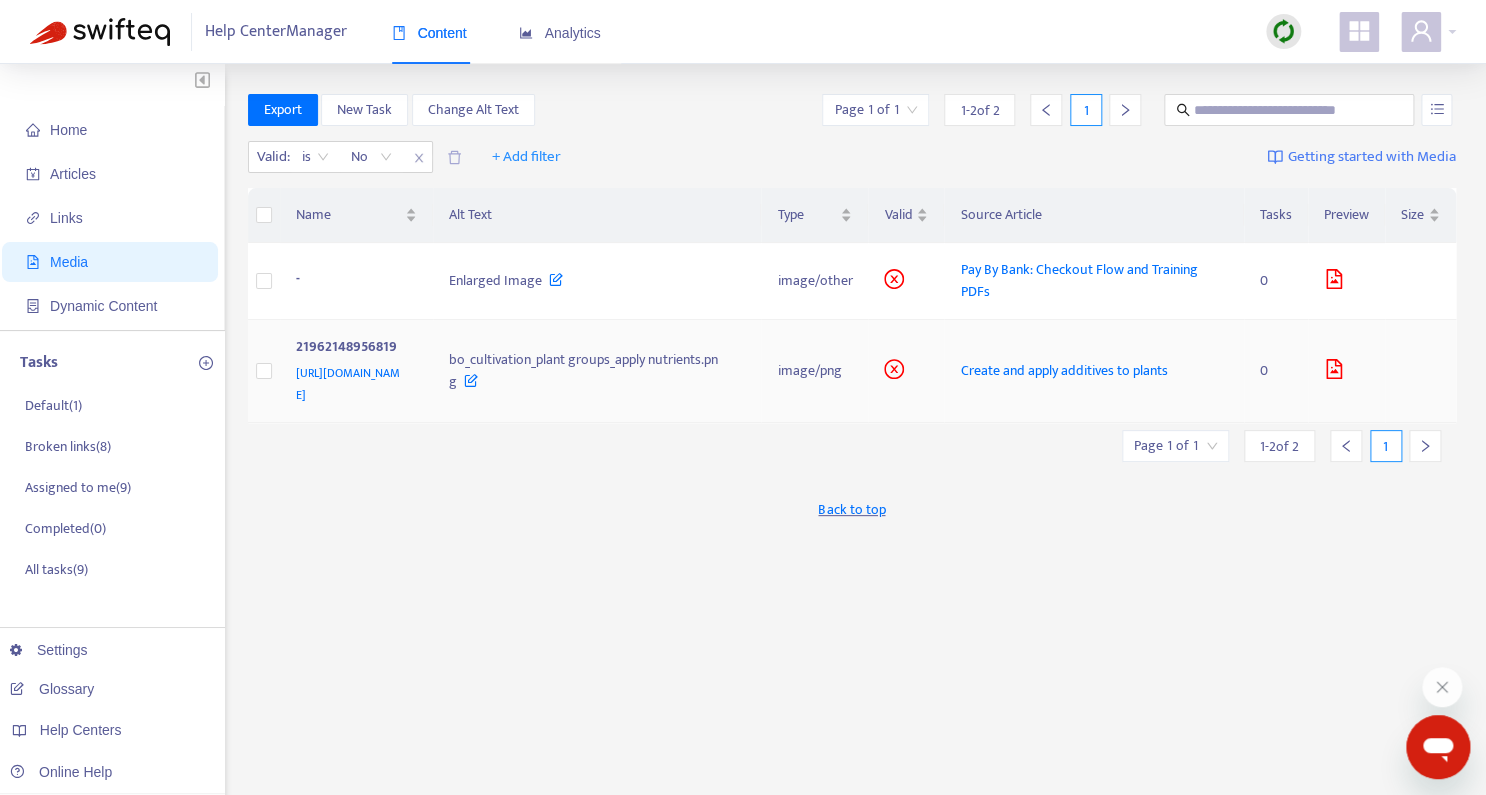 click 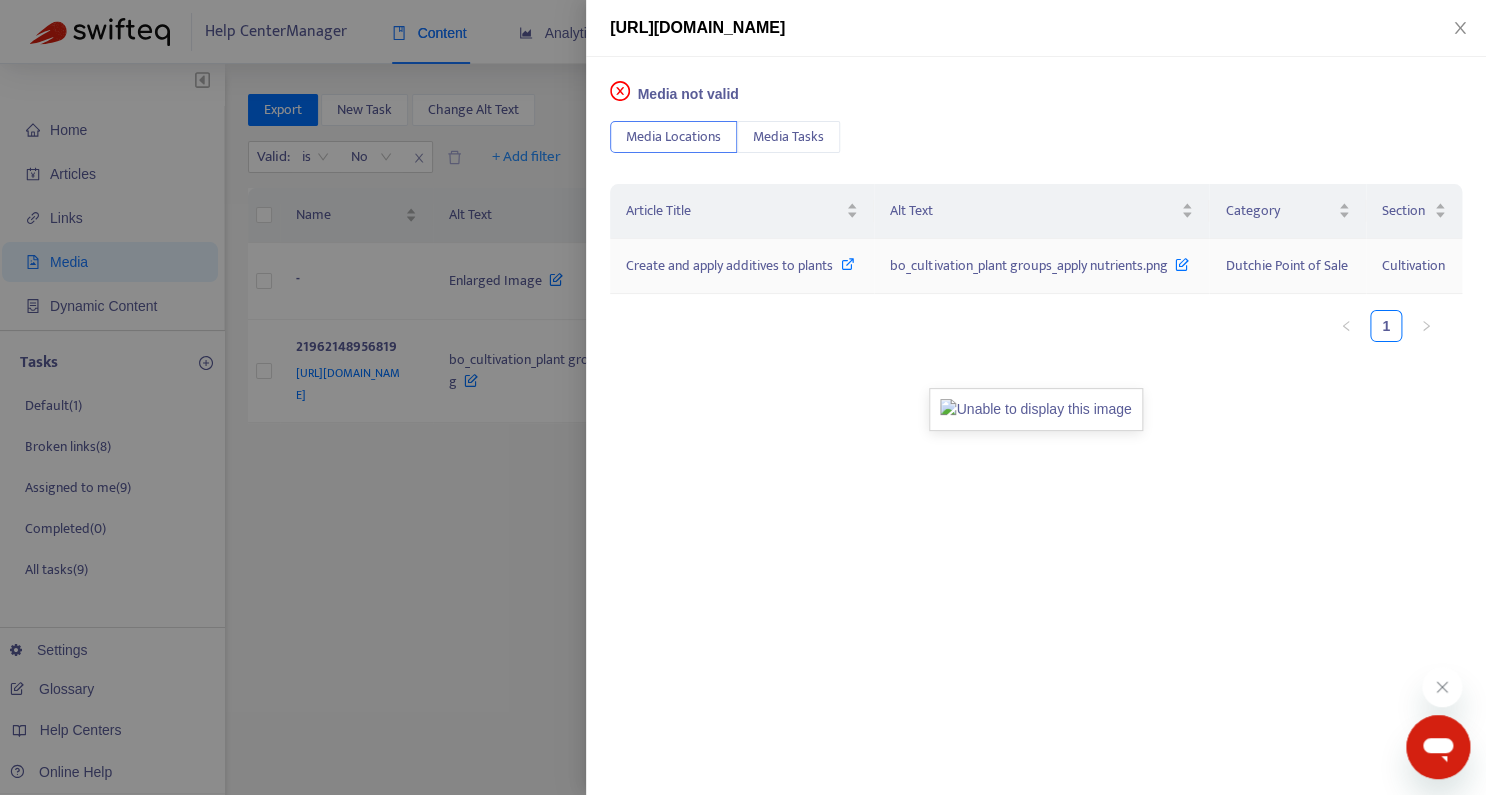 click on "Create and apply additives to plants" at bounding box center (729, 265) 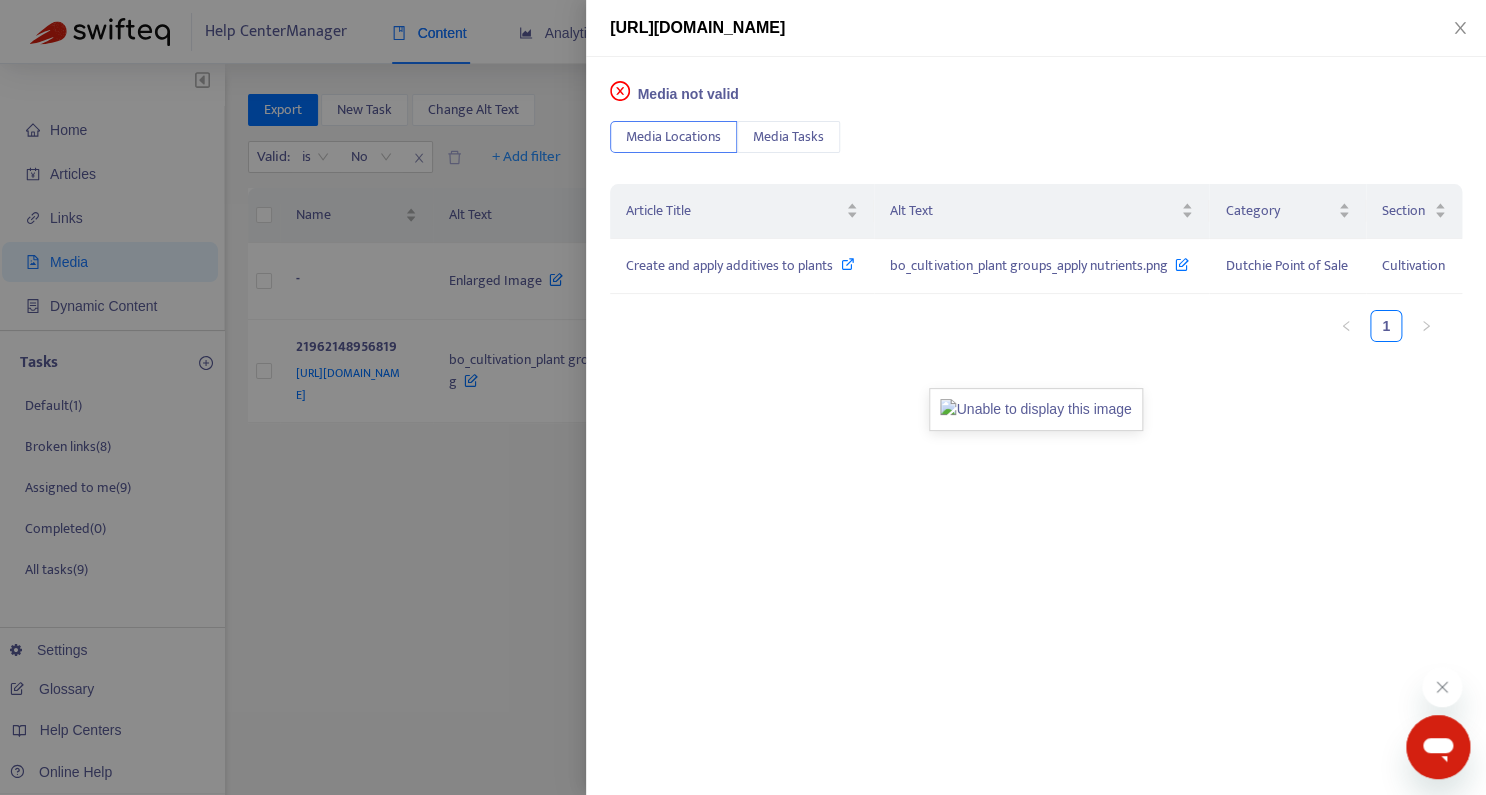 click at bounding box center (743, 397) 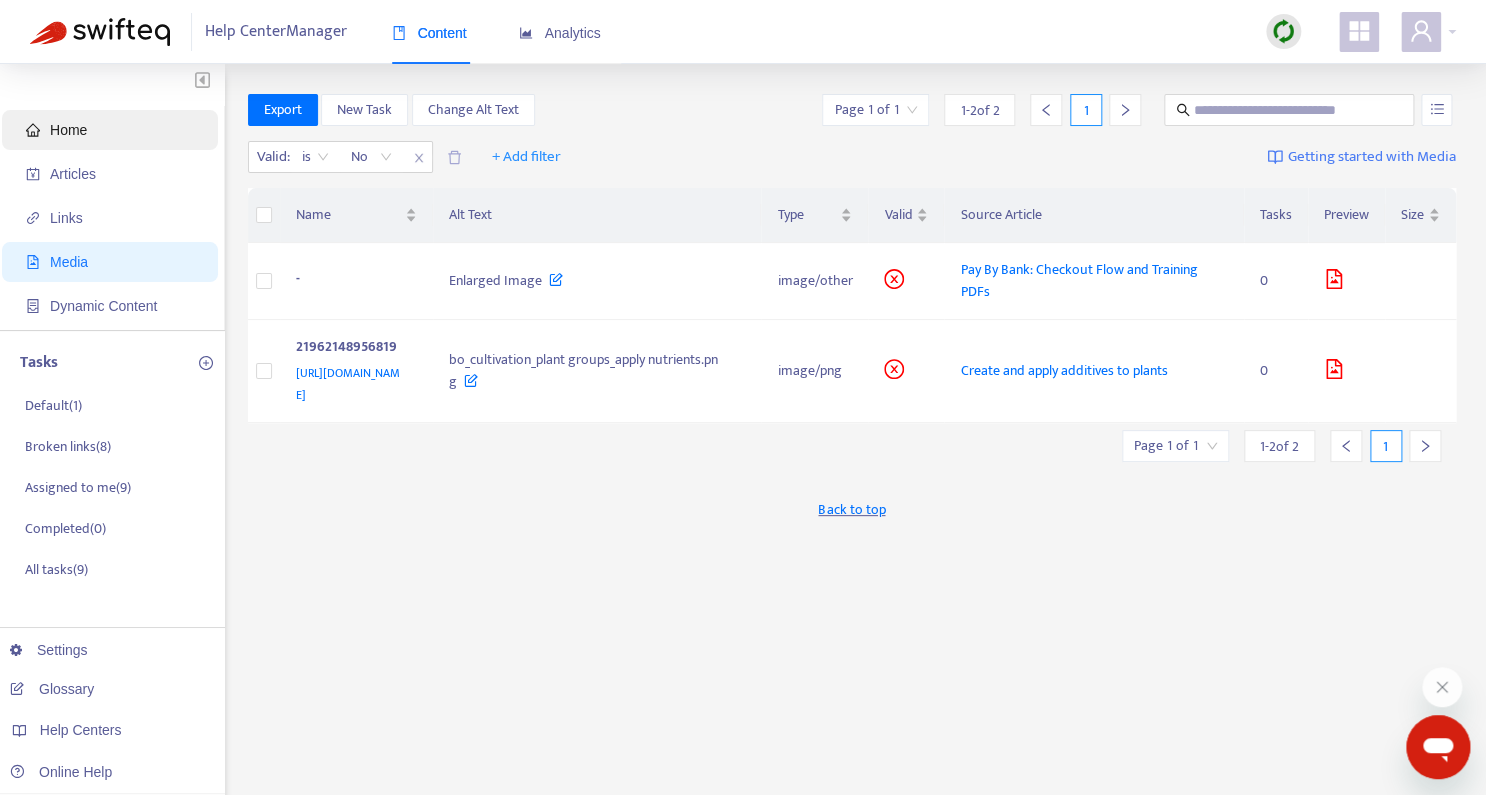 click on "Home" at bounding box center (68, 130) 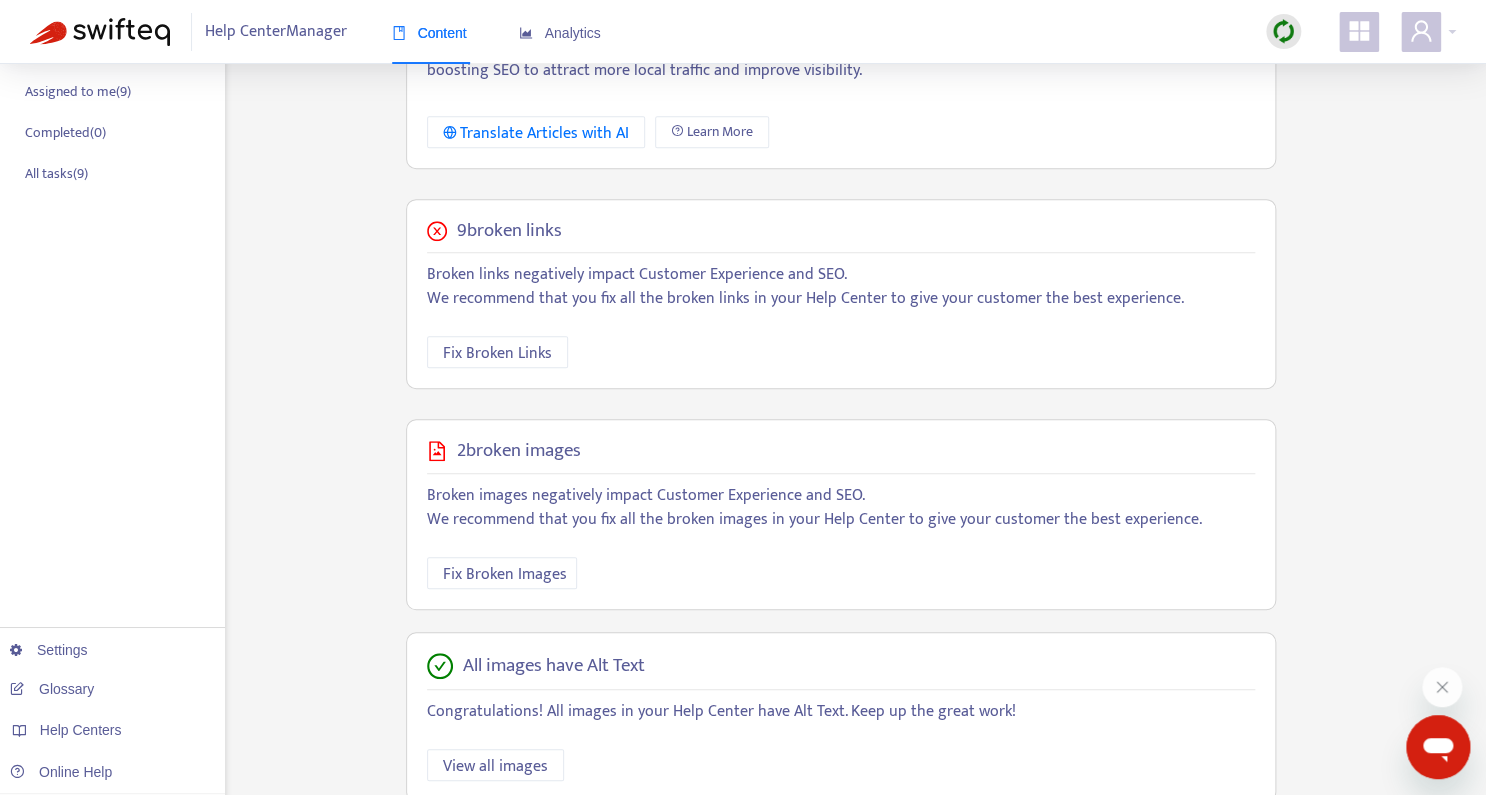scroll, scrollTop: 399, scrollLeft: 0, axis: vertical 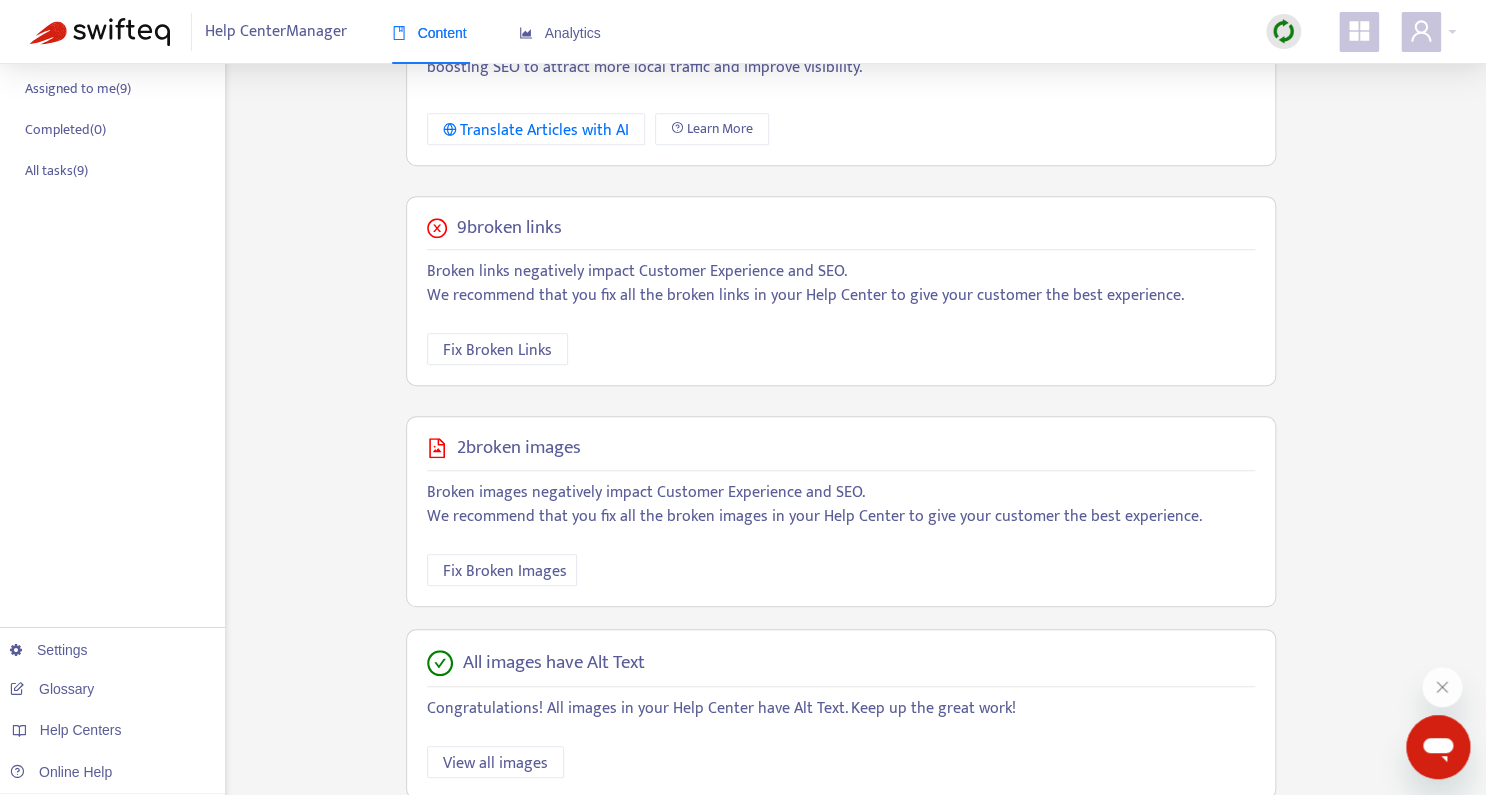 click on "Broken links negatively impact Customer Experience and SEO.   We recommend that you fix all the broken links in your Help Center to give your customer the best experience." at bounding box center [841, 284] 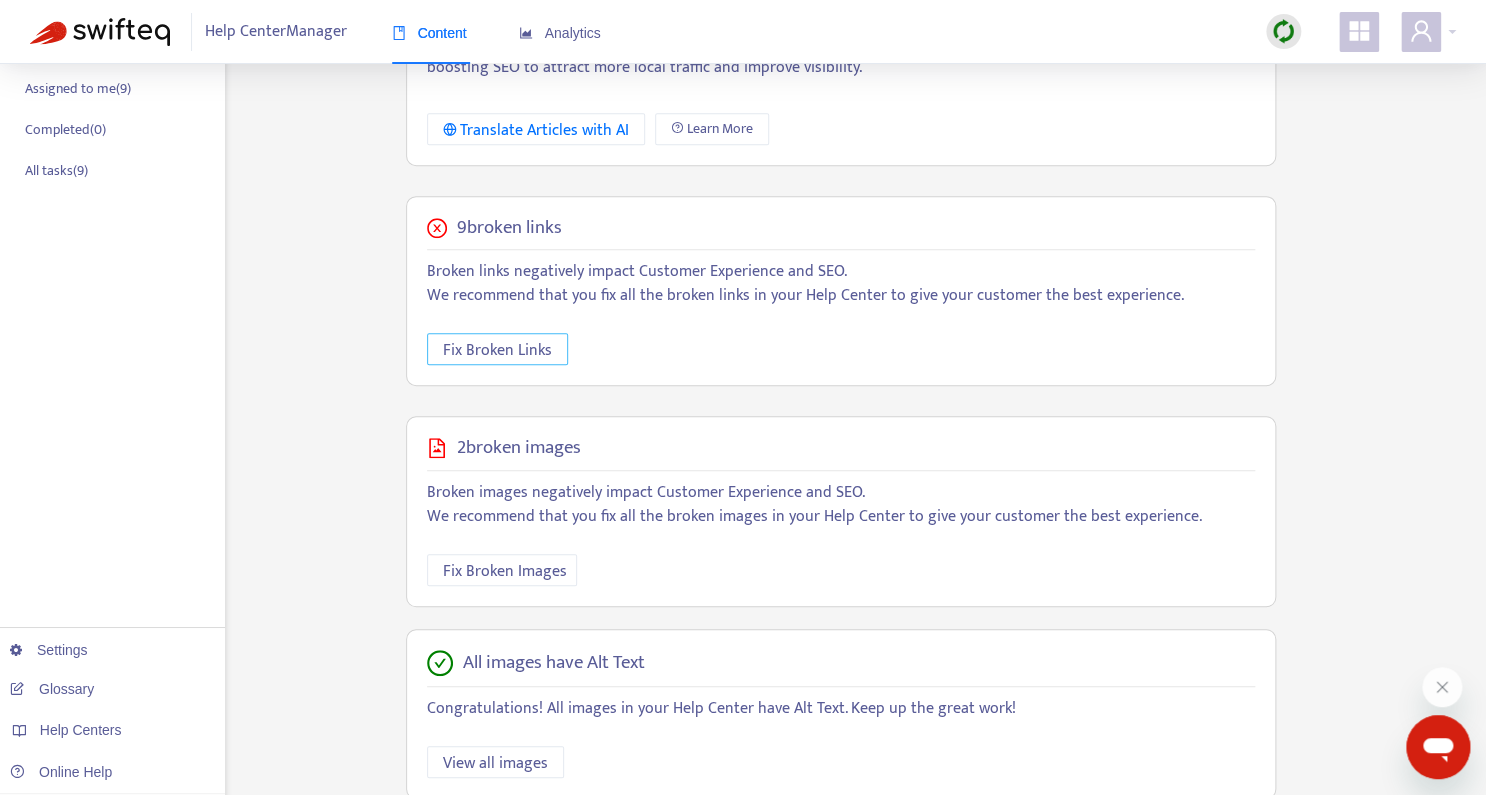 click on "Fix Broken Links" at bounding box center [497, 350] 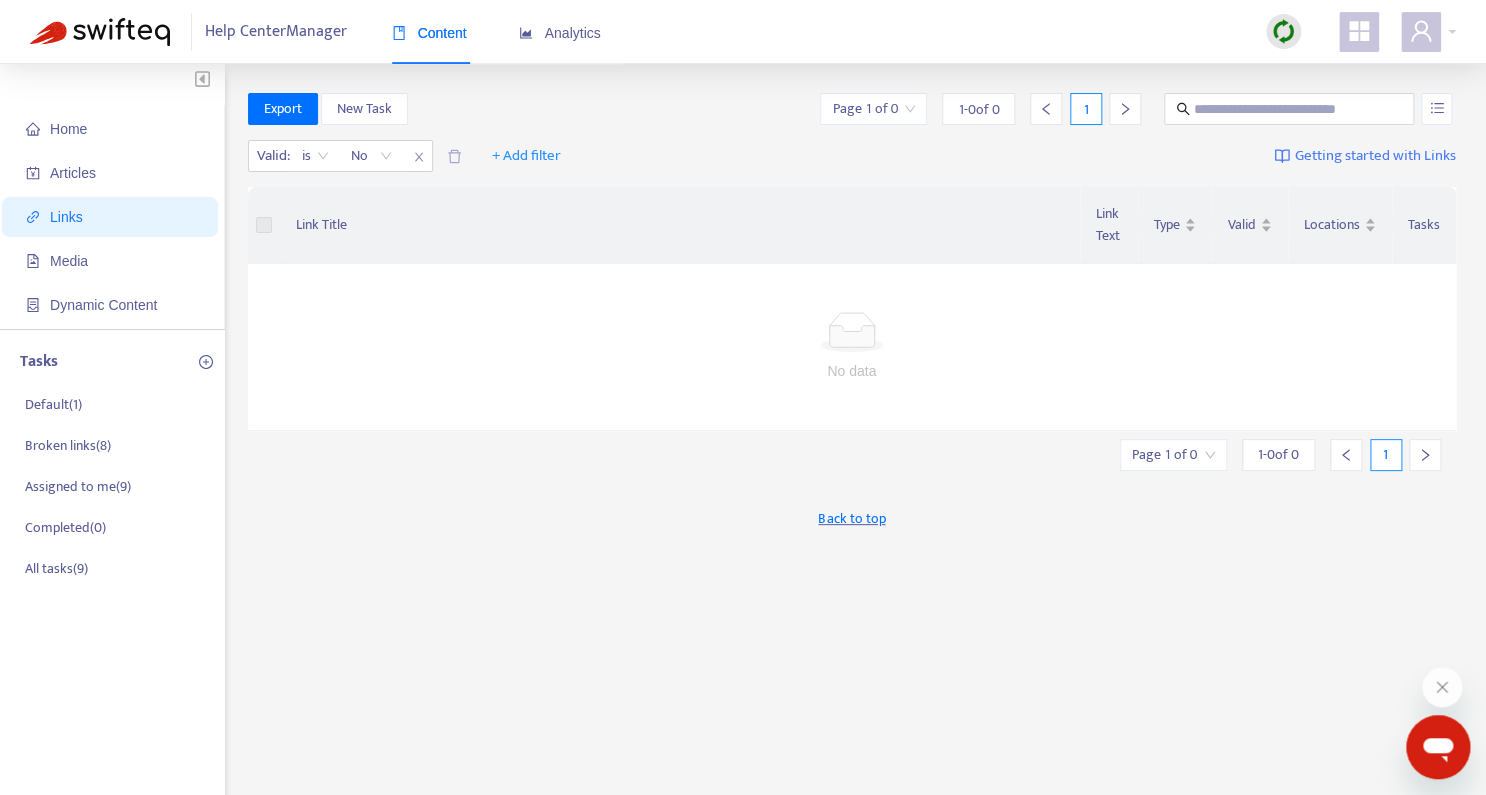 scroll, scrollTop: 0, scrollLeft: 0, axis: both 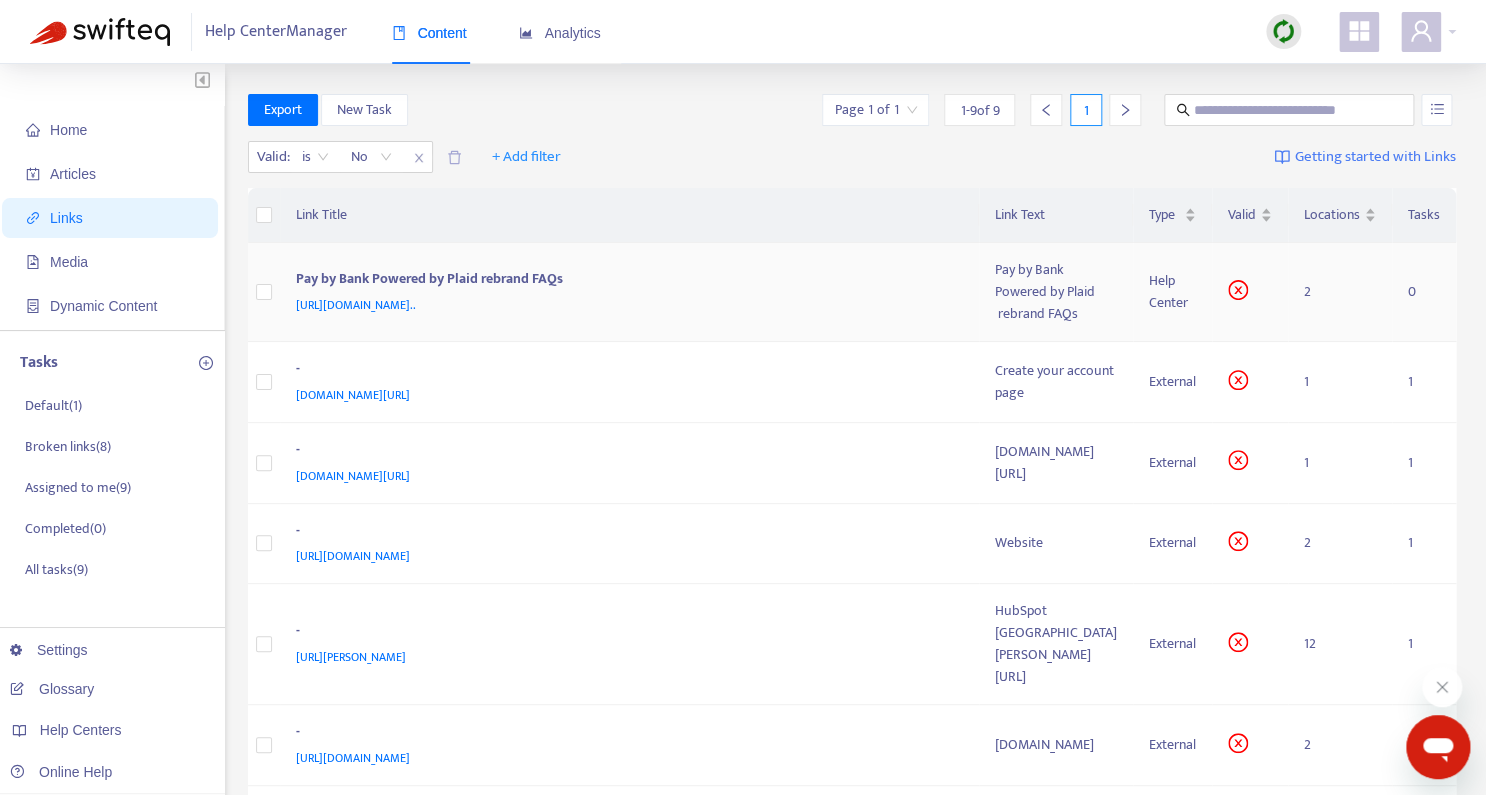 click 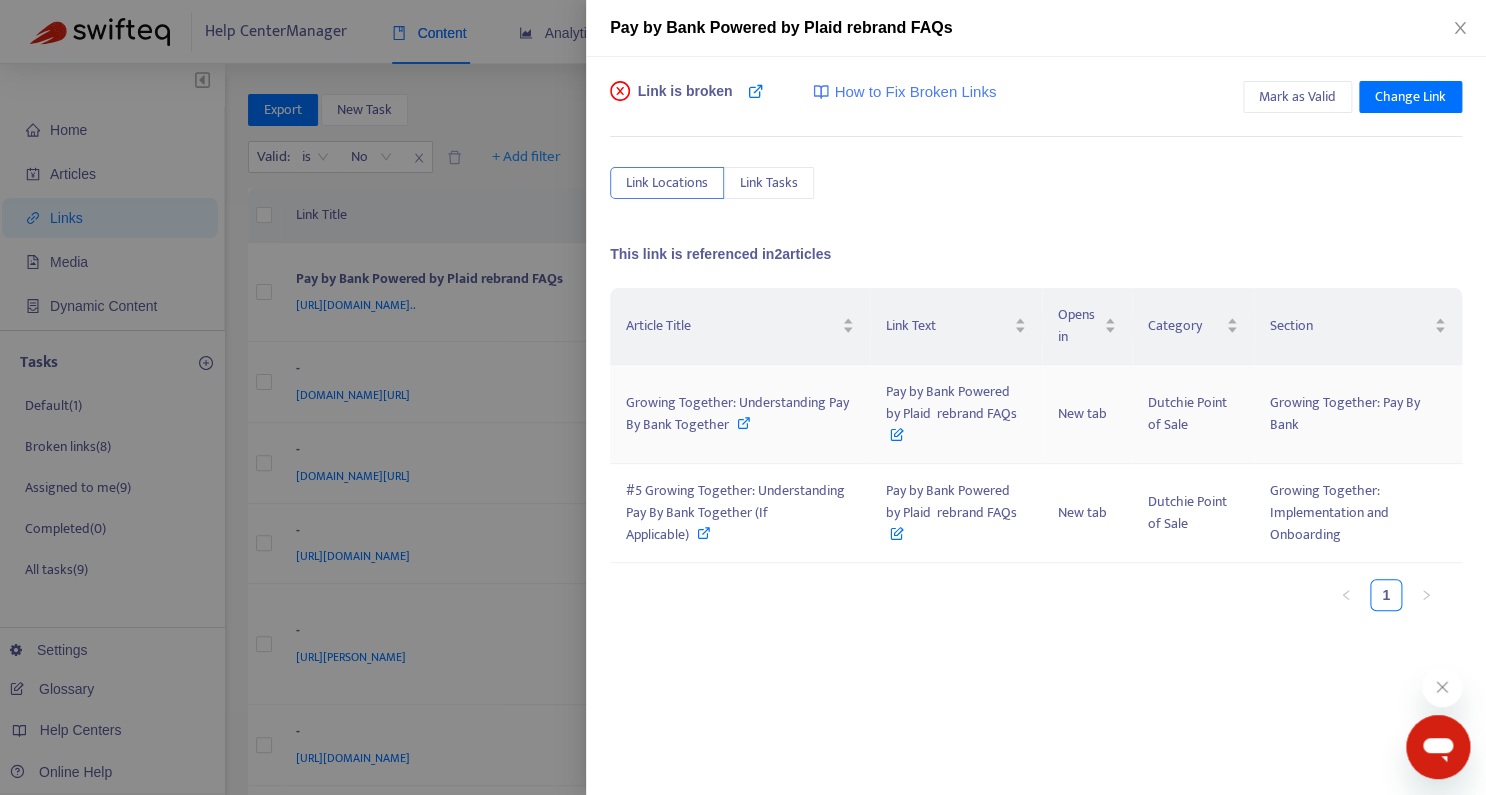 click on "Pay by Bank Powered by Plaid  rebrand FAQs" at bounding box center [951, 413] 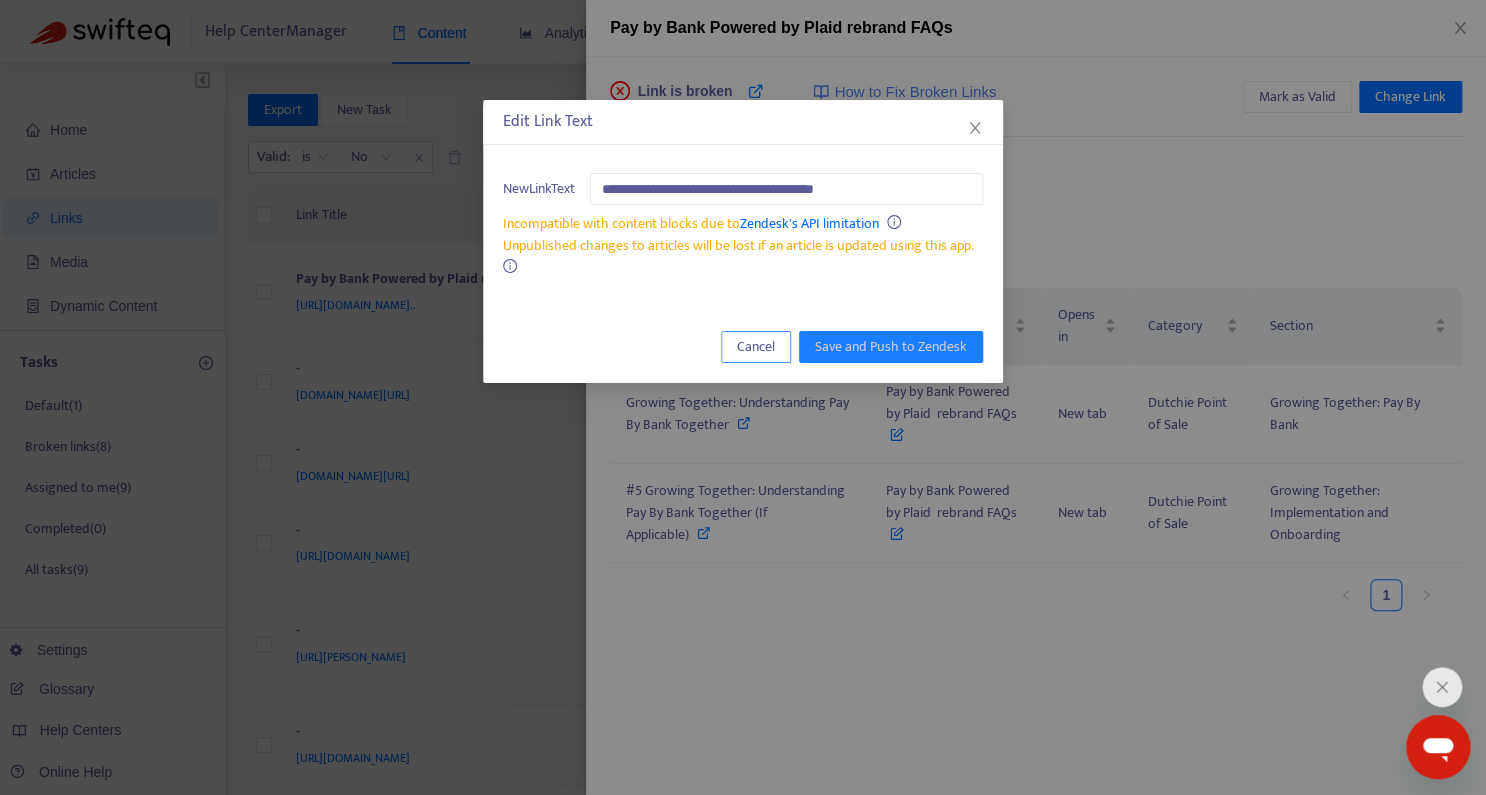 click on "Cancel" at bounding box center [756, 347] 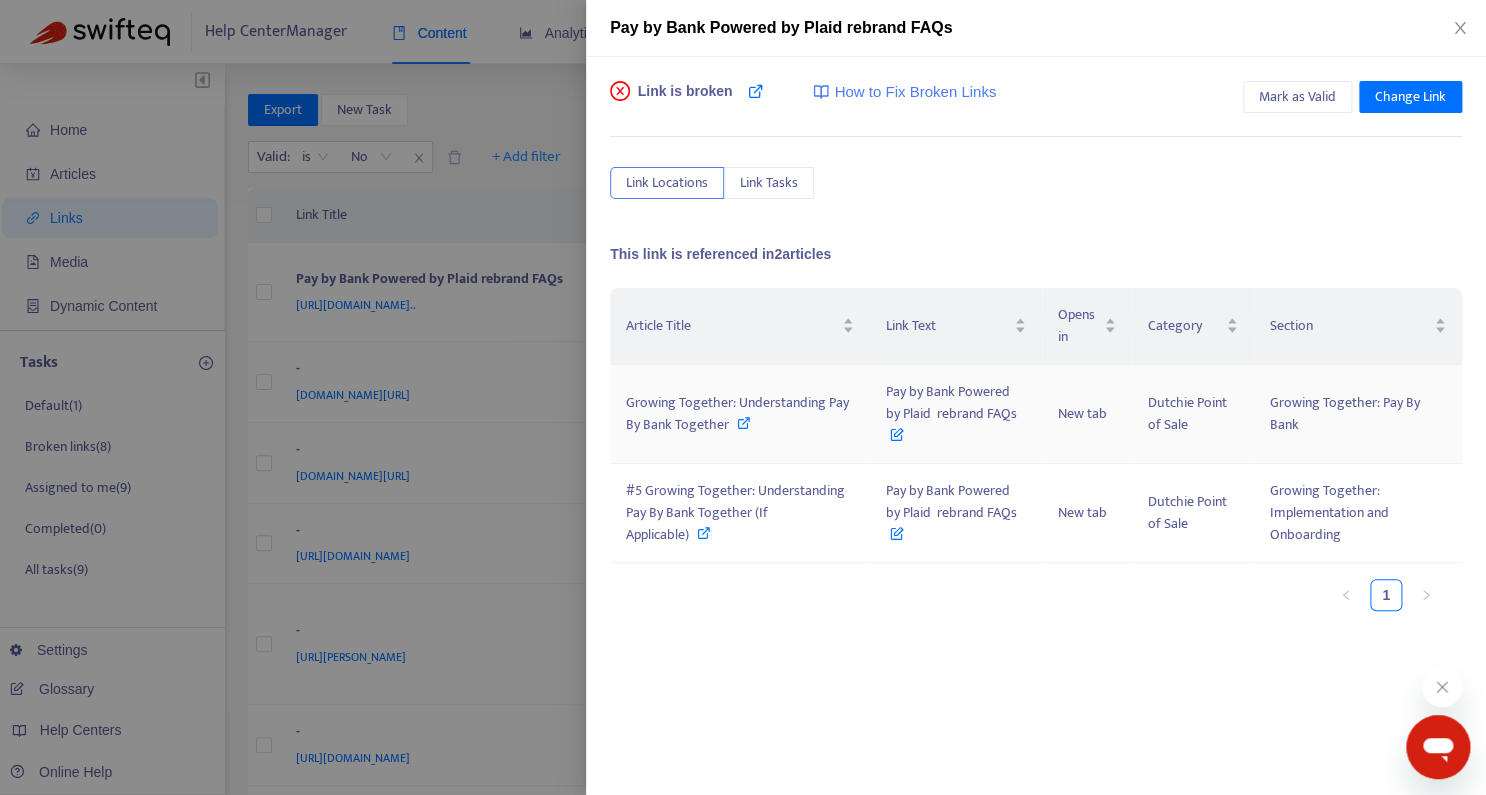 click on "Growing Together: Understanding Pay By Bank Together" at bounding box center [737, 413] 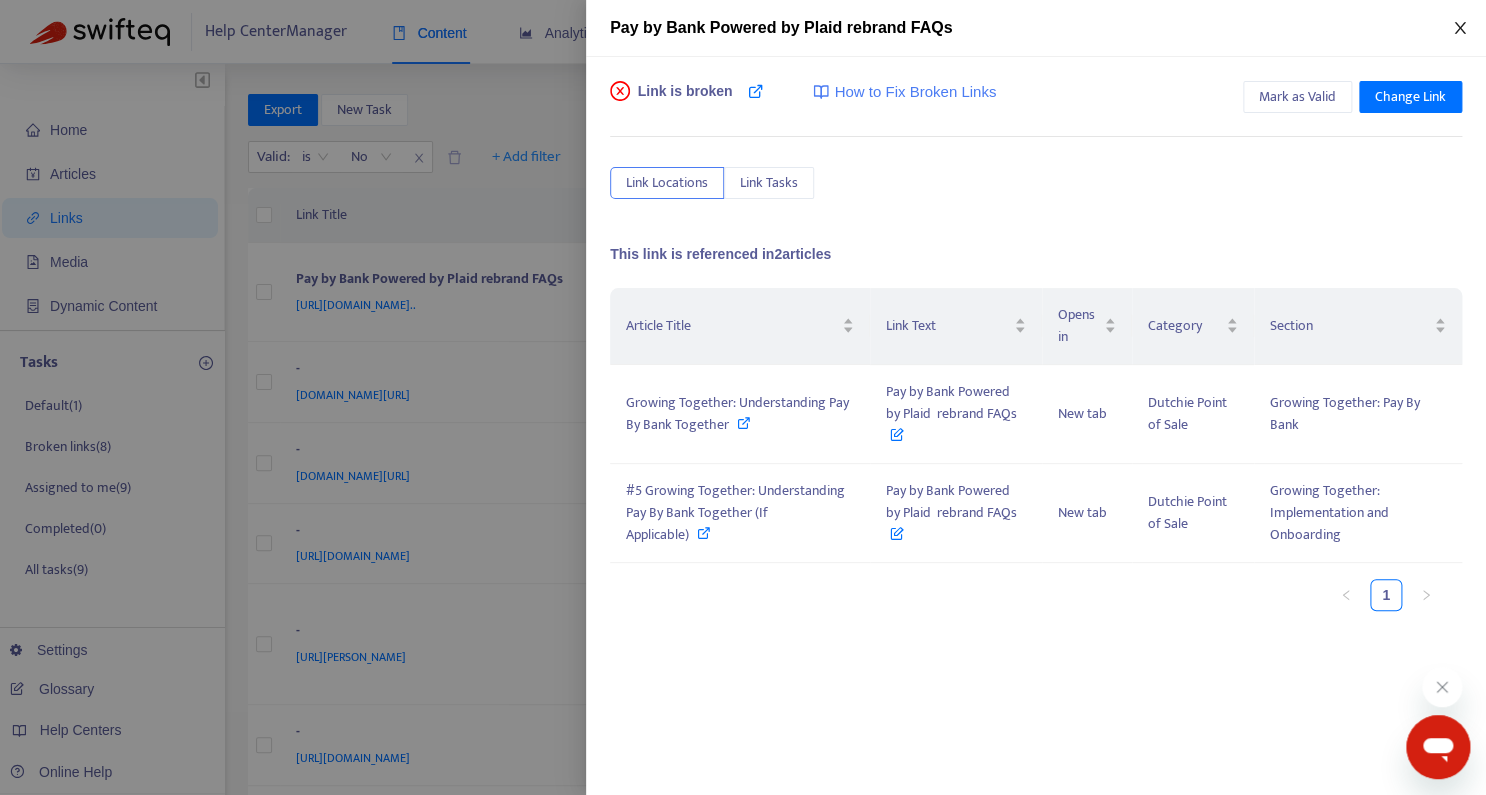 click 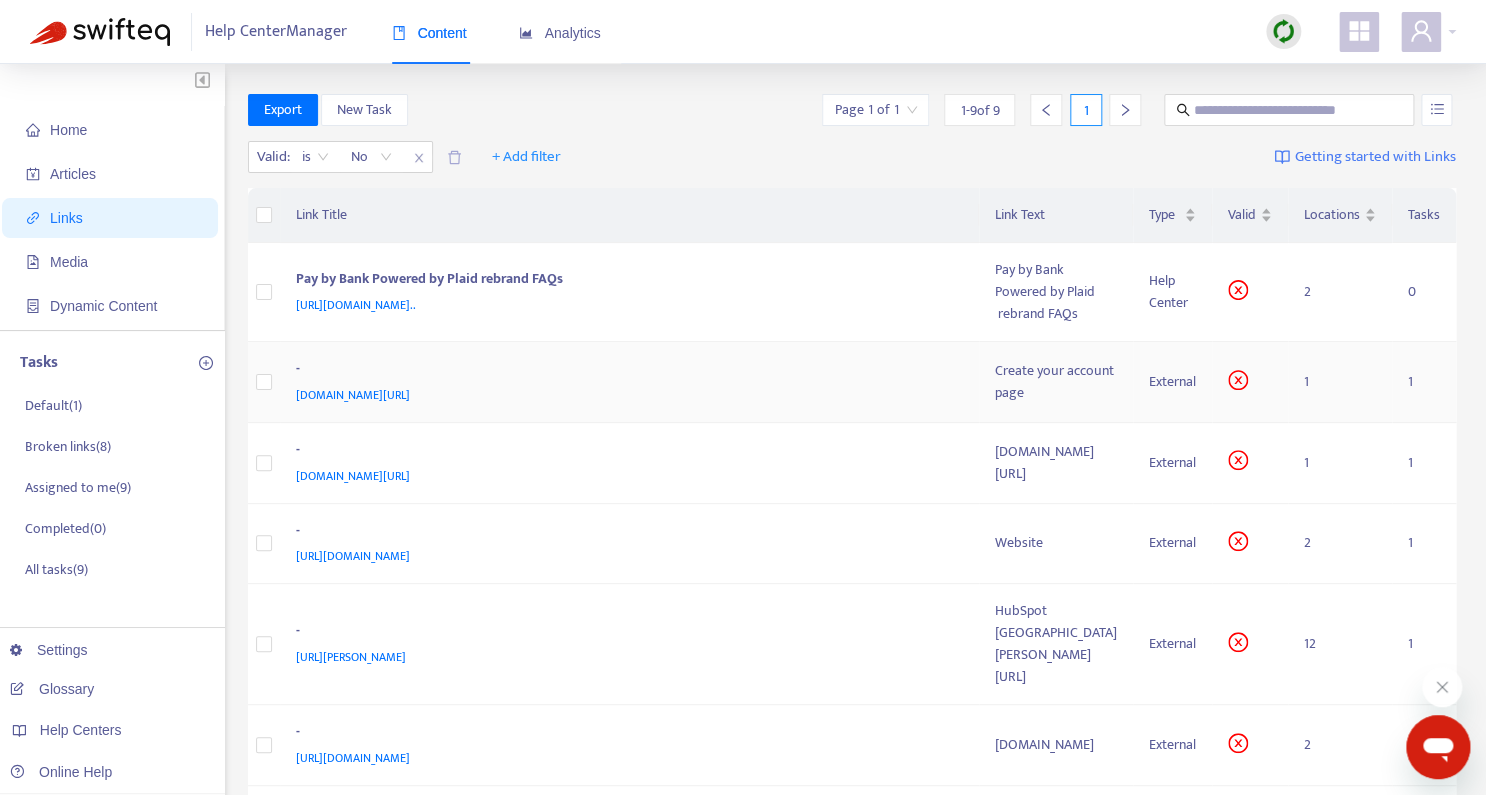 click on "1" at bounding box center [1340, 382] 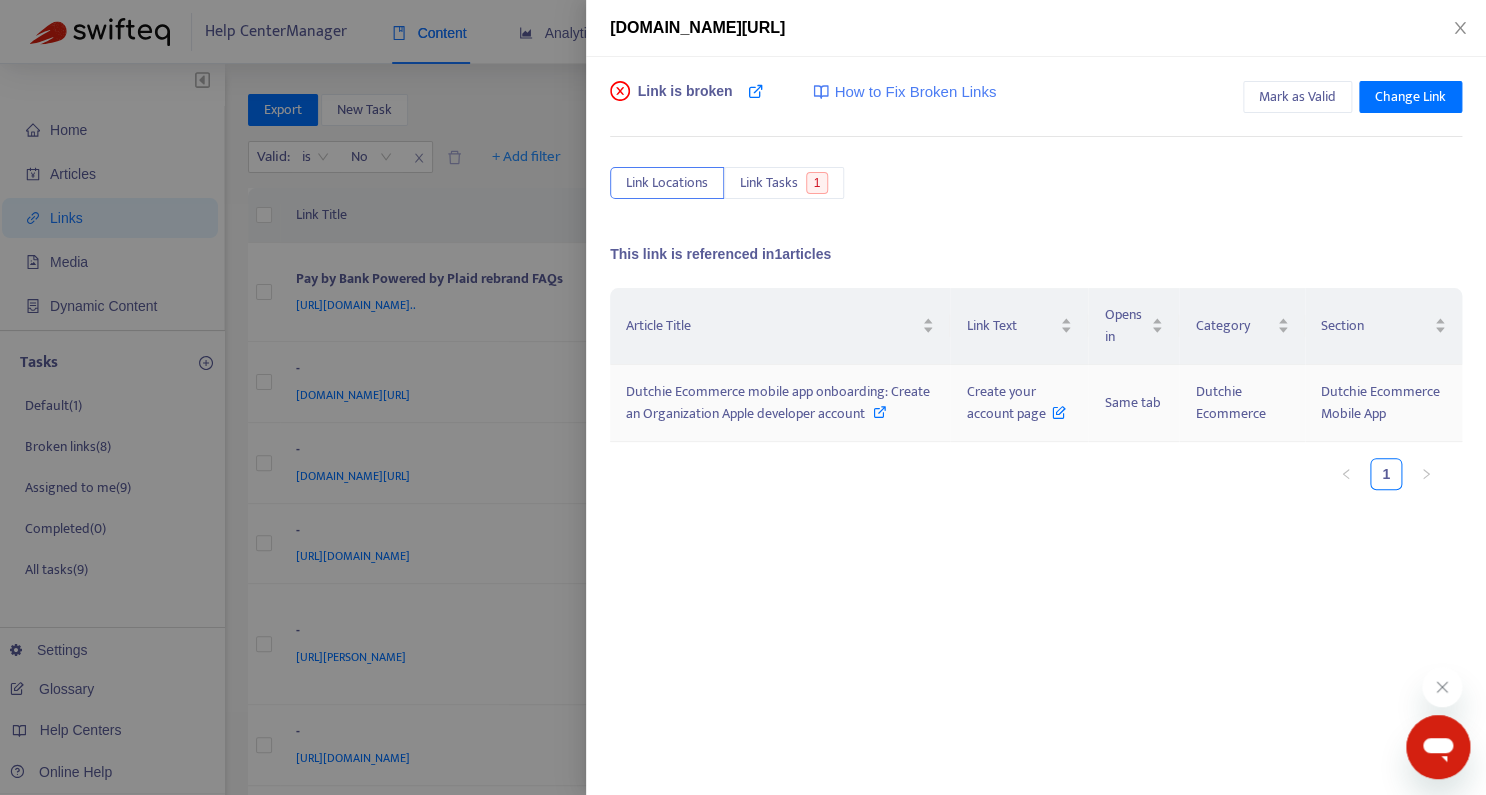 click on "Dutchie Ecommerce mobile app onboarding: Create an Organization Apple developer account" at bounding box center [778, 402] 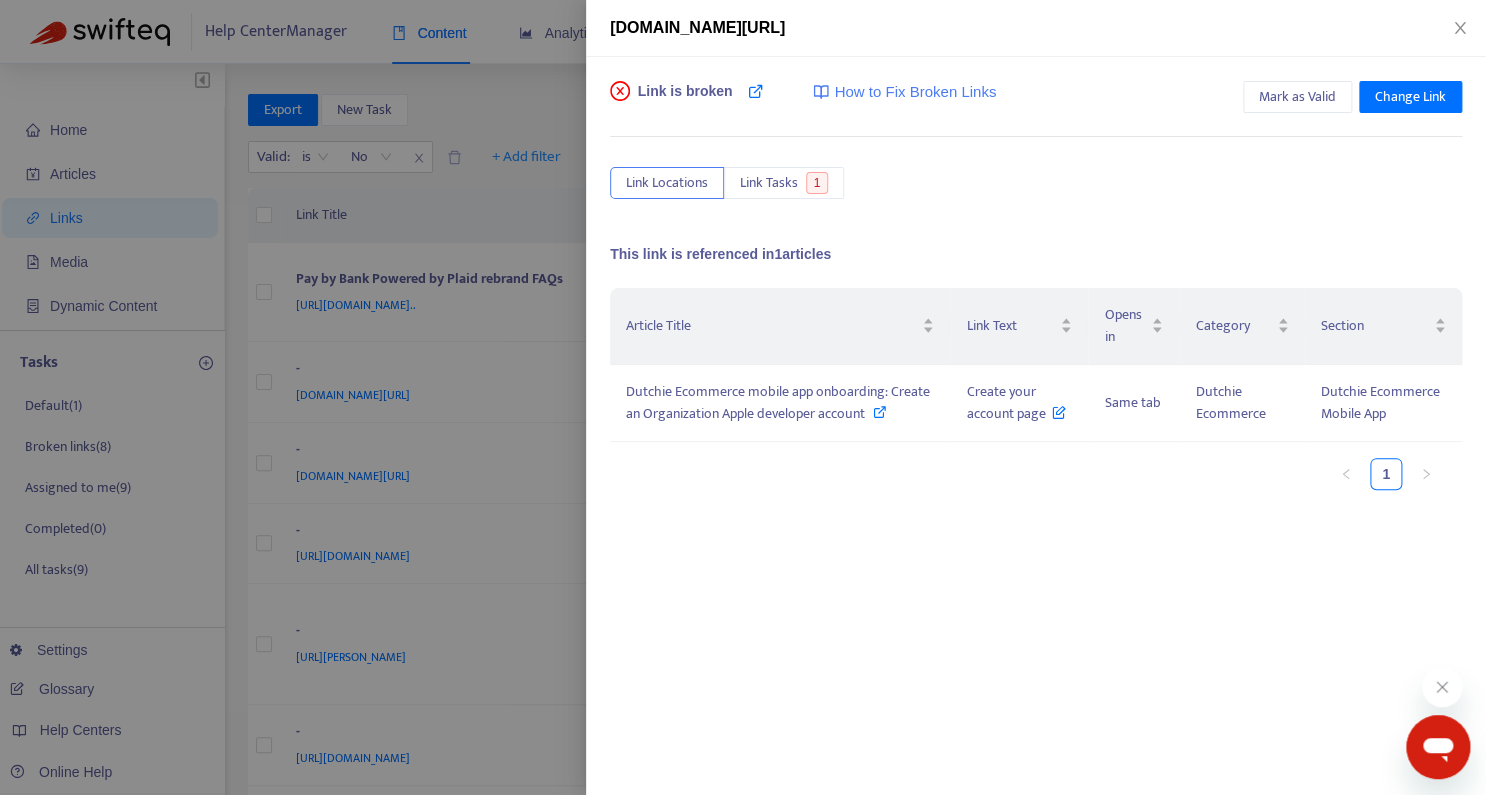 click at bounding box center [743, 397] 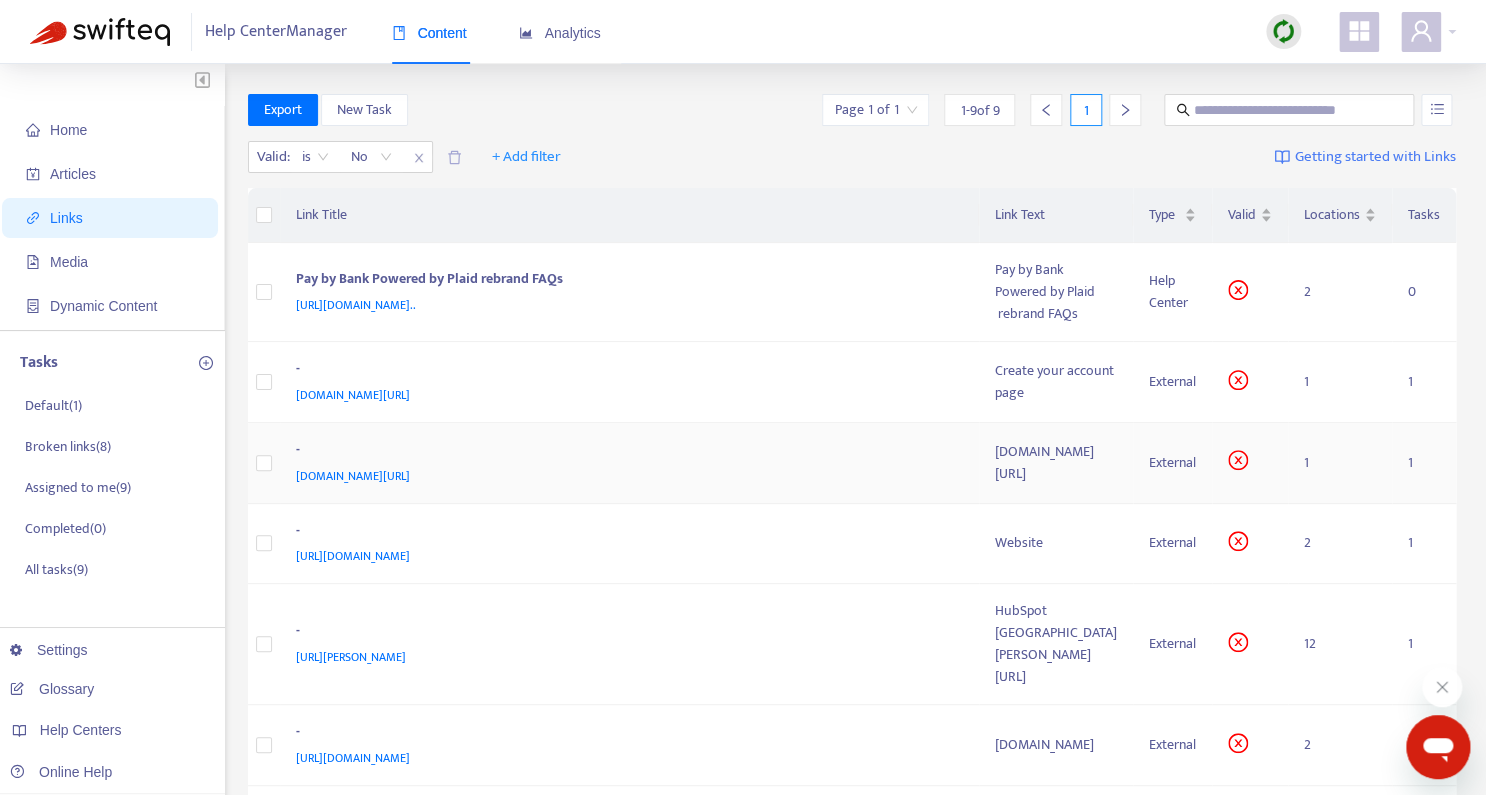 click on "1" at bounding box center [1340, 463] 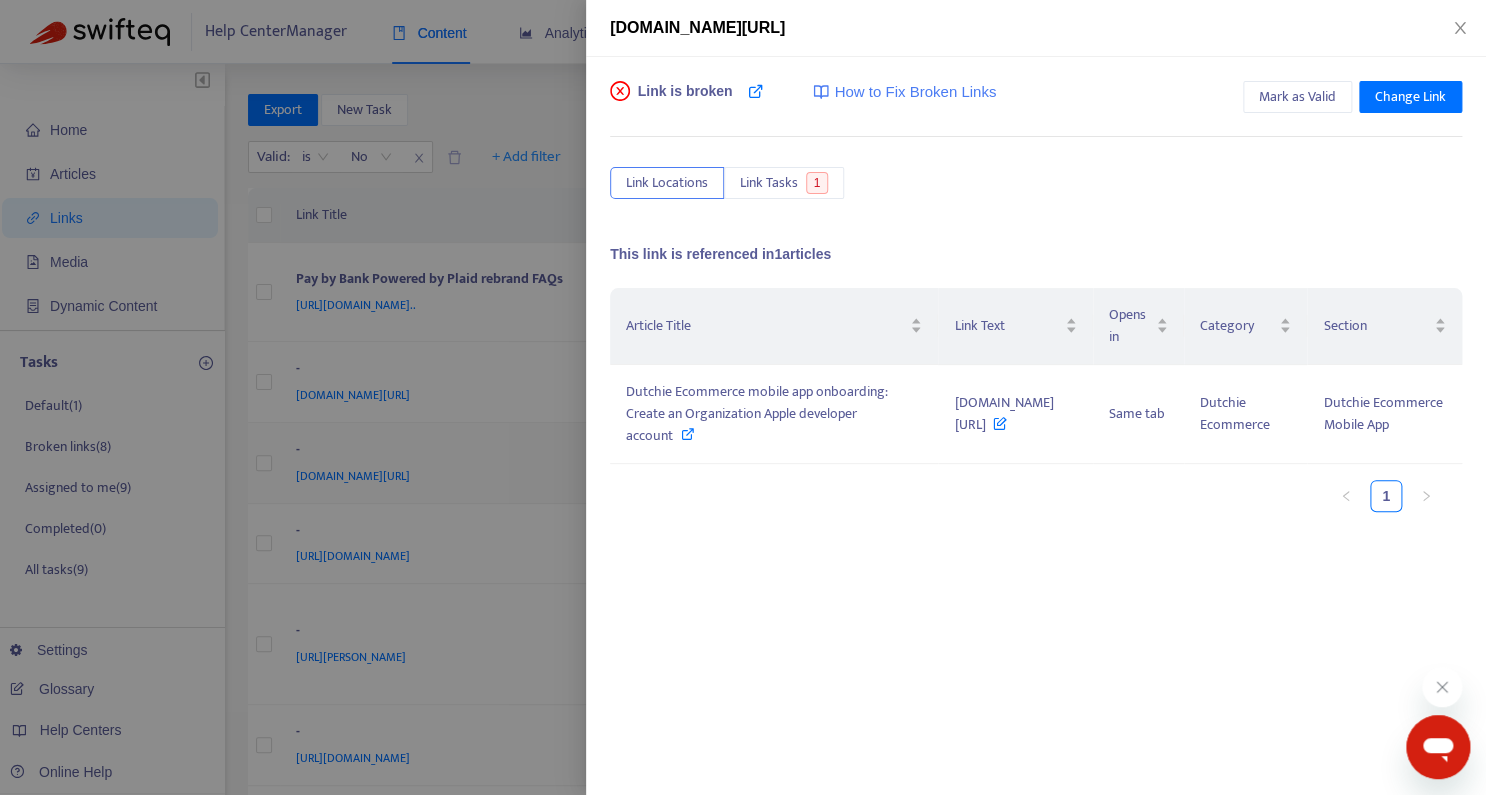 click on "Dutchie Ecommerce" at bounding box center (1246, 414) 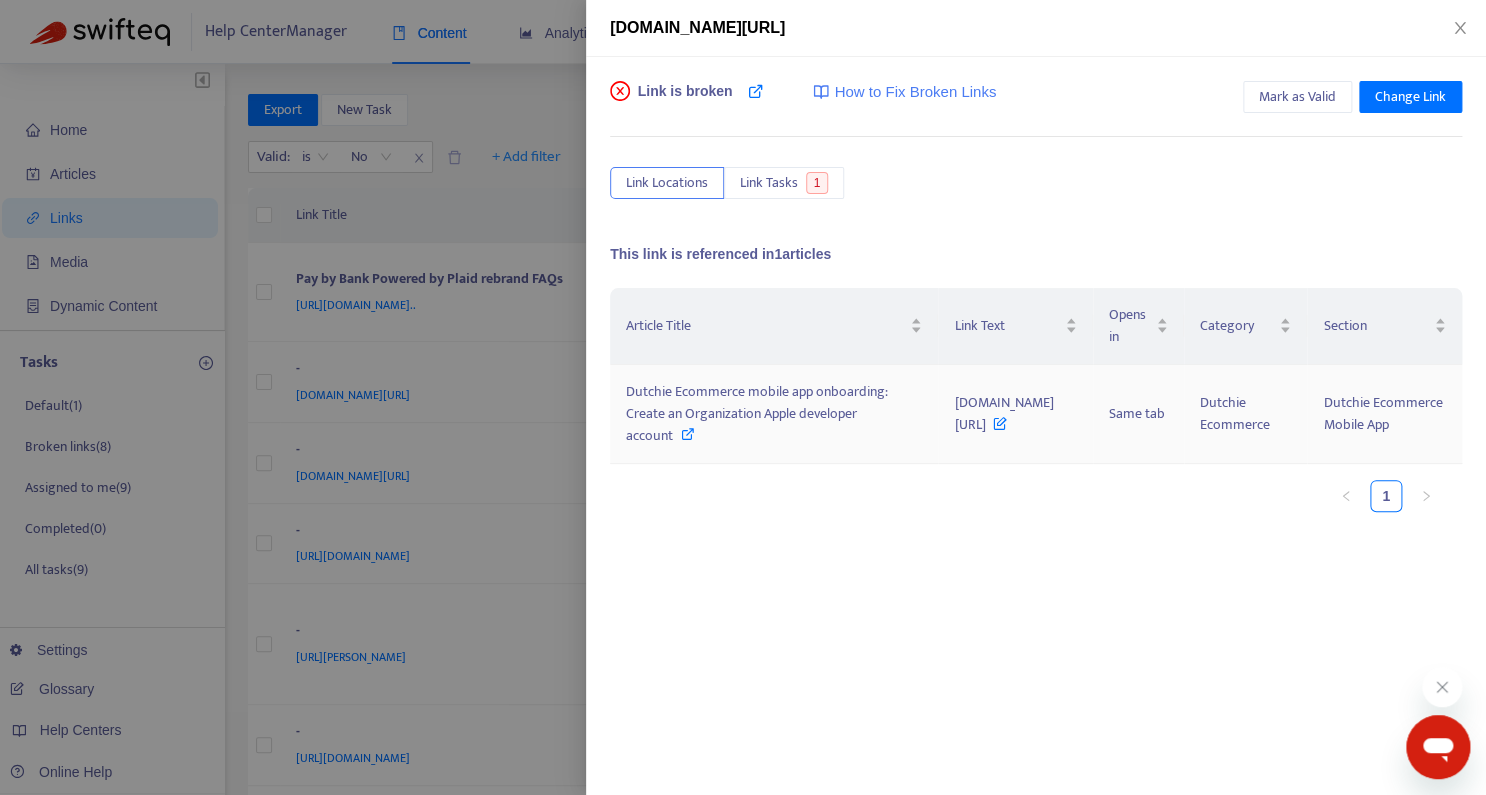 click on "[DOMAIN_NAME][URL]" at bounding box center [1003, 413] 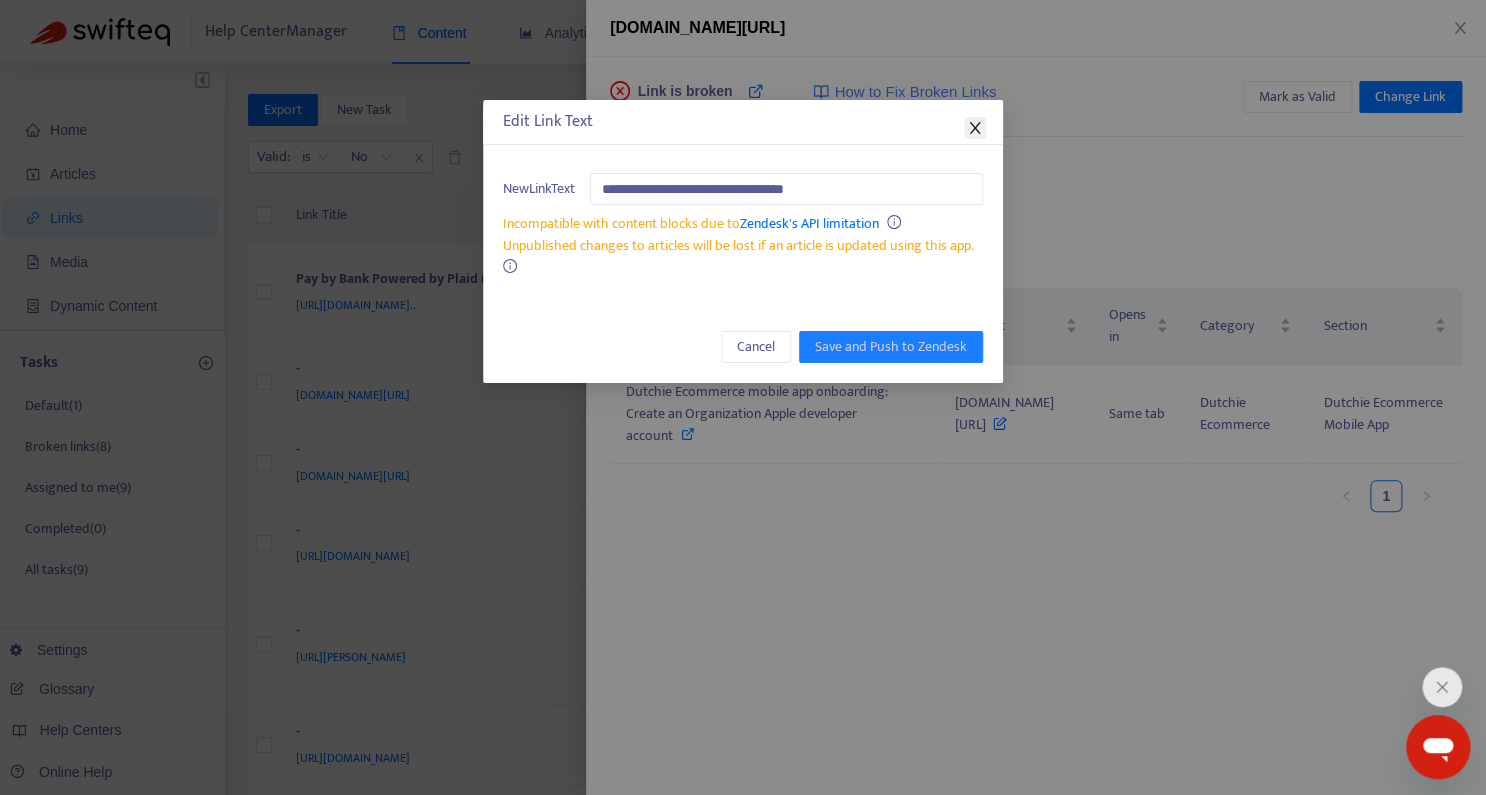 click 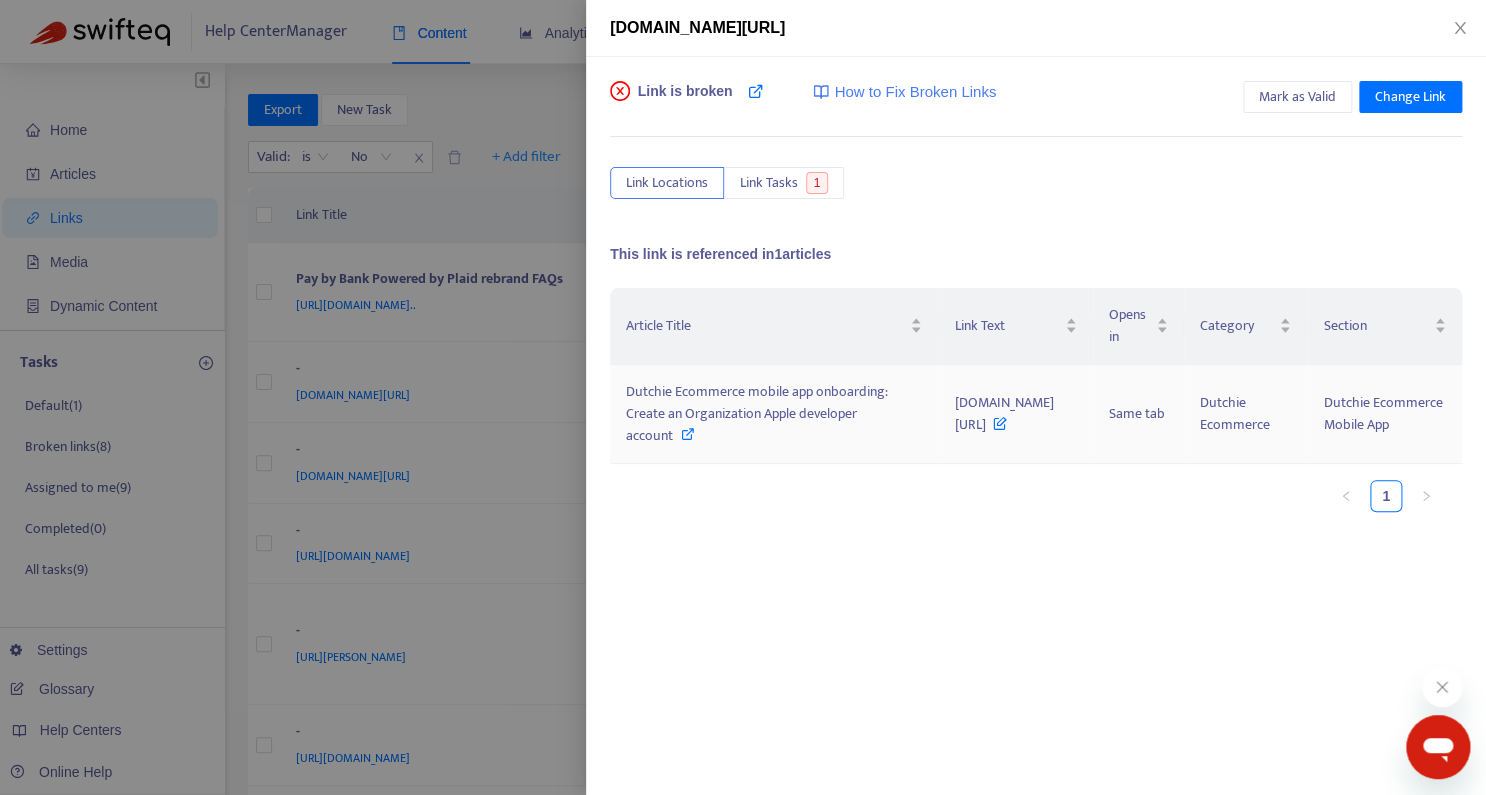 click on "Dutchie Ecommerce mobile app onboarding: Create an Organization Apple developer account" at bounding box center (757, 413) 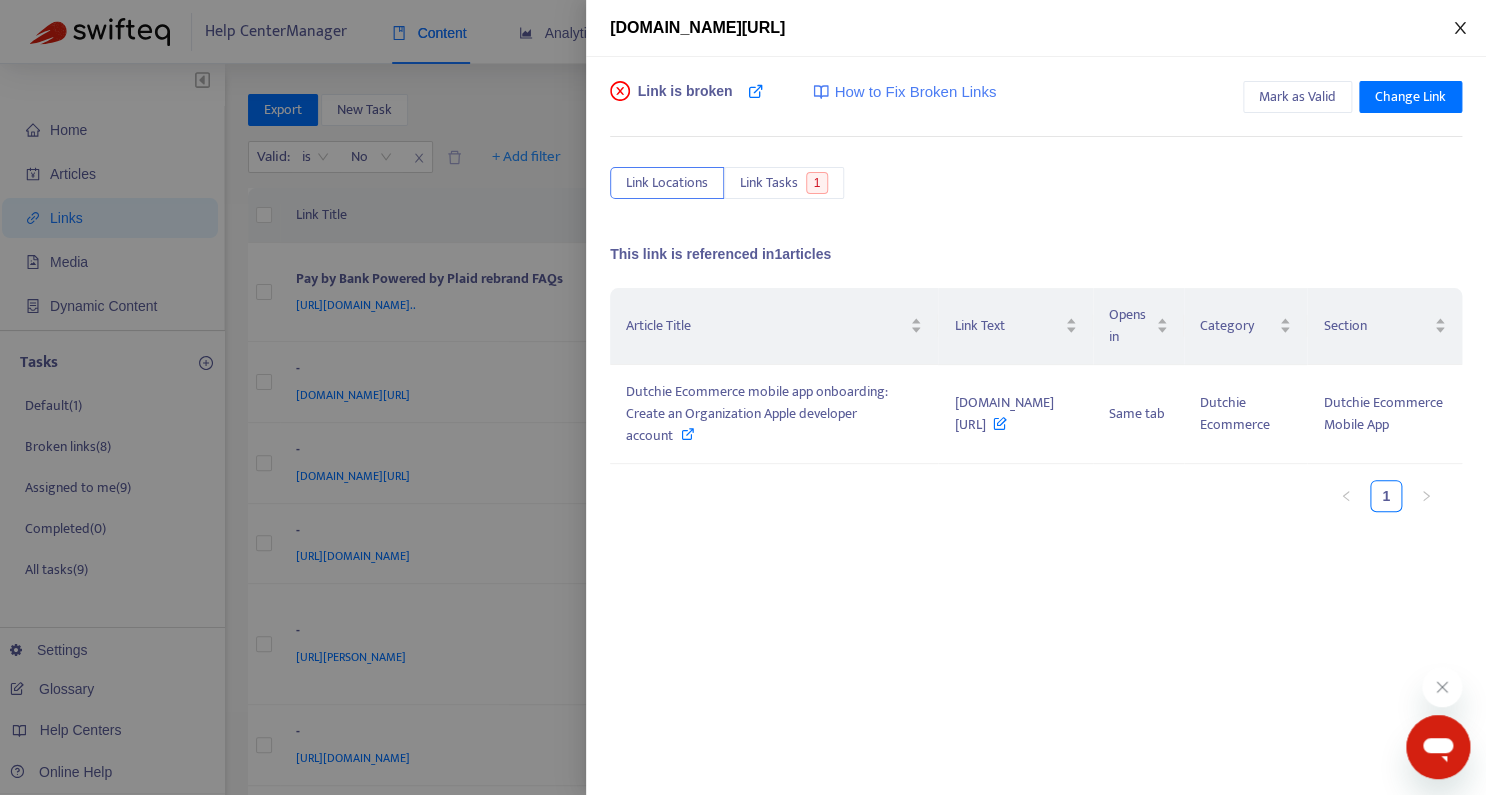 click 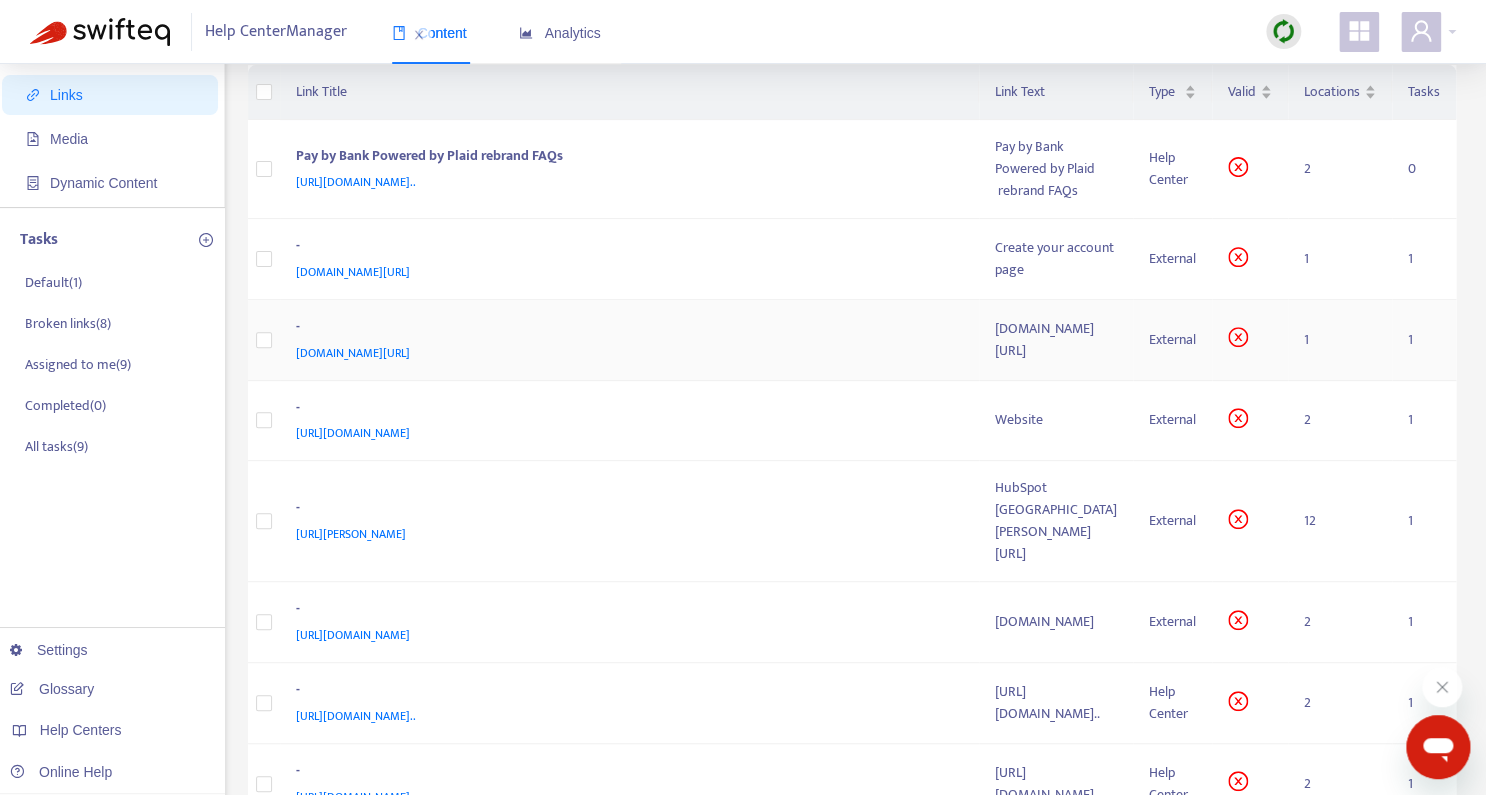 scroll, scrollTop: 149, scrollLeft: 0, axis: vertical 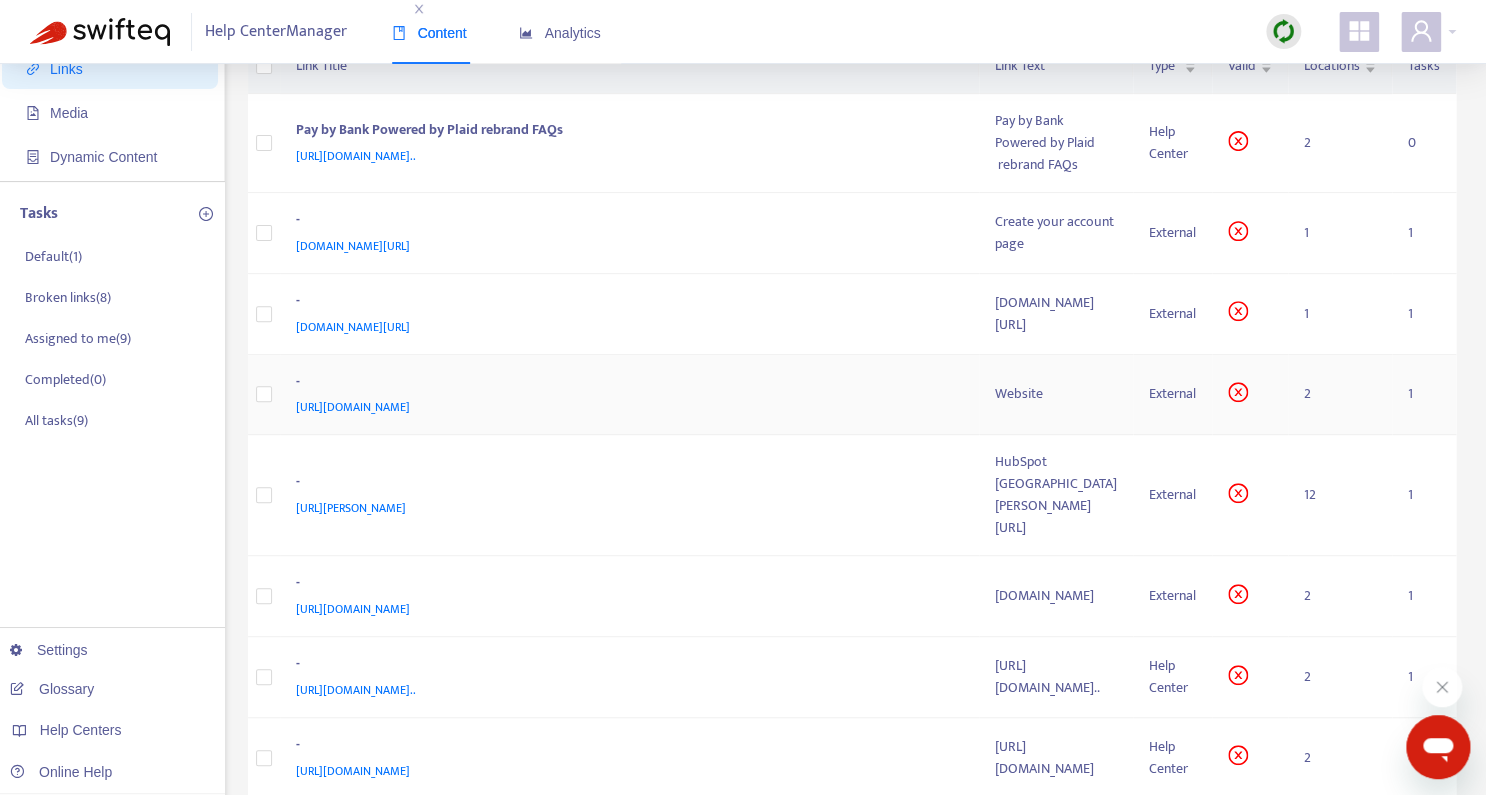 click on "2" at bounding box center [1340, 395] 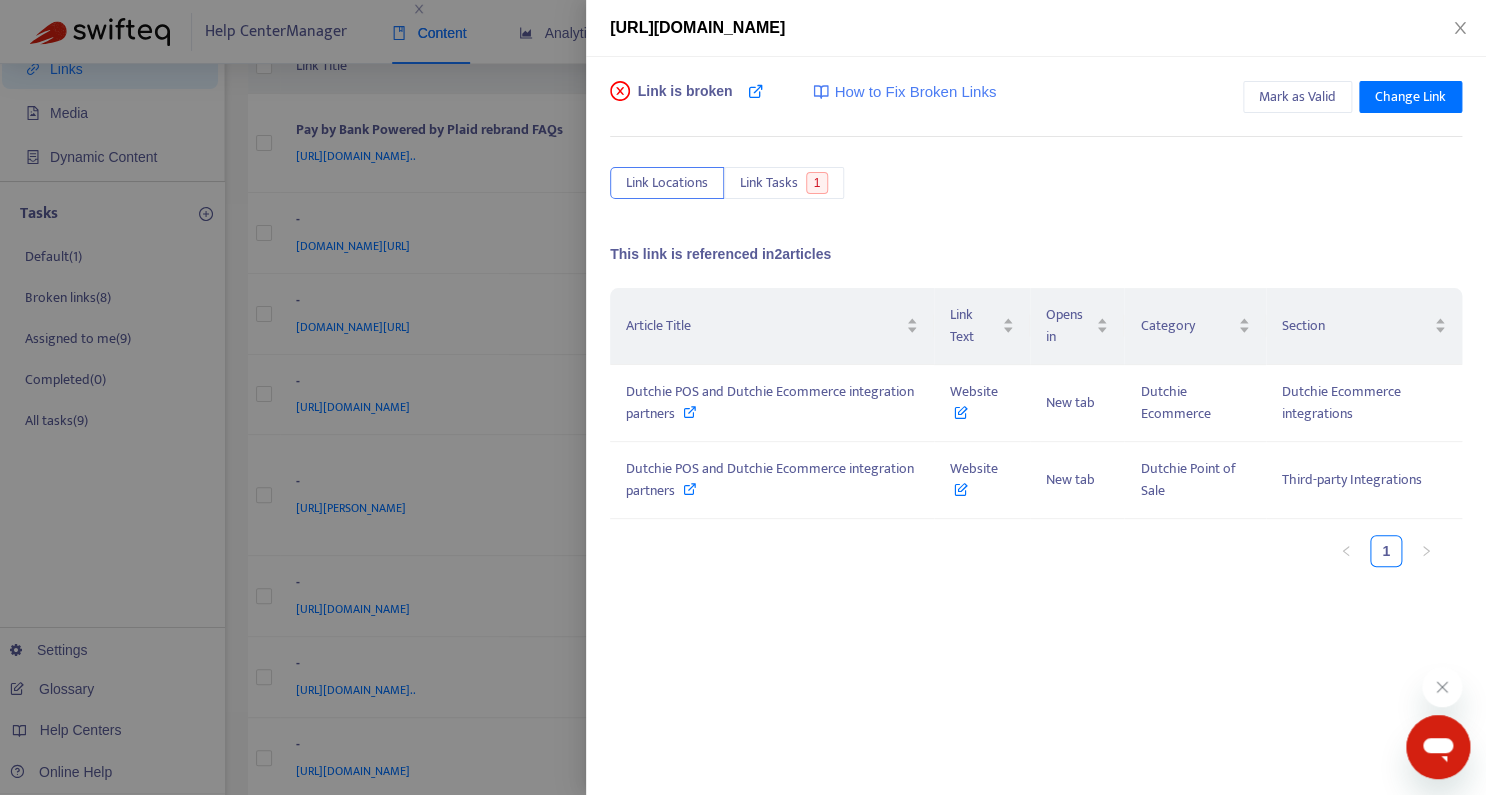 click at bounding box center [743, 397] 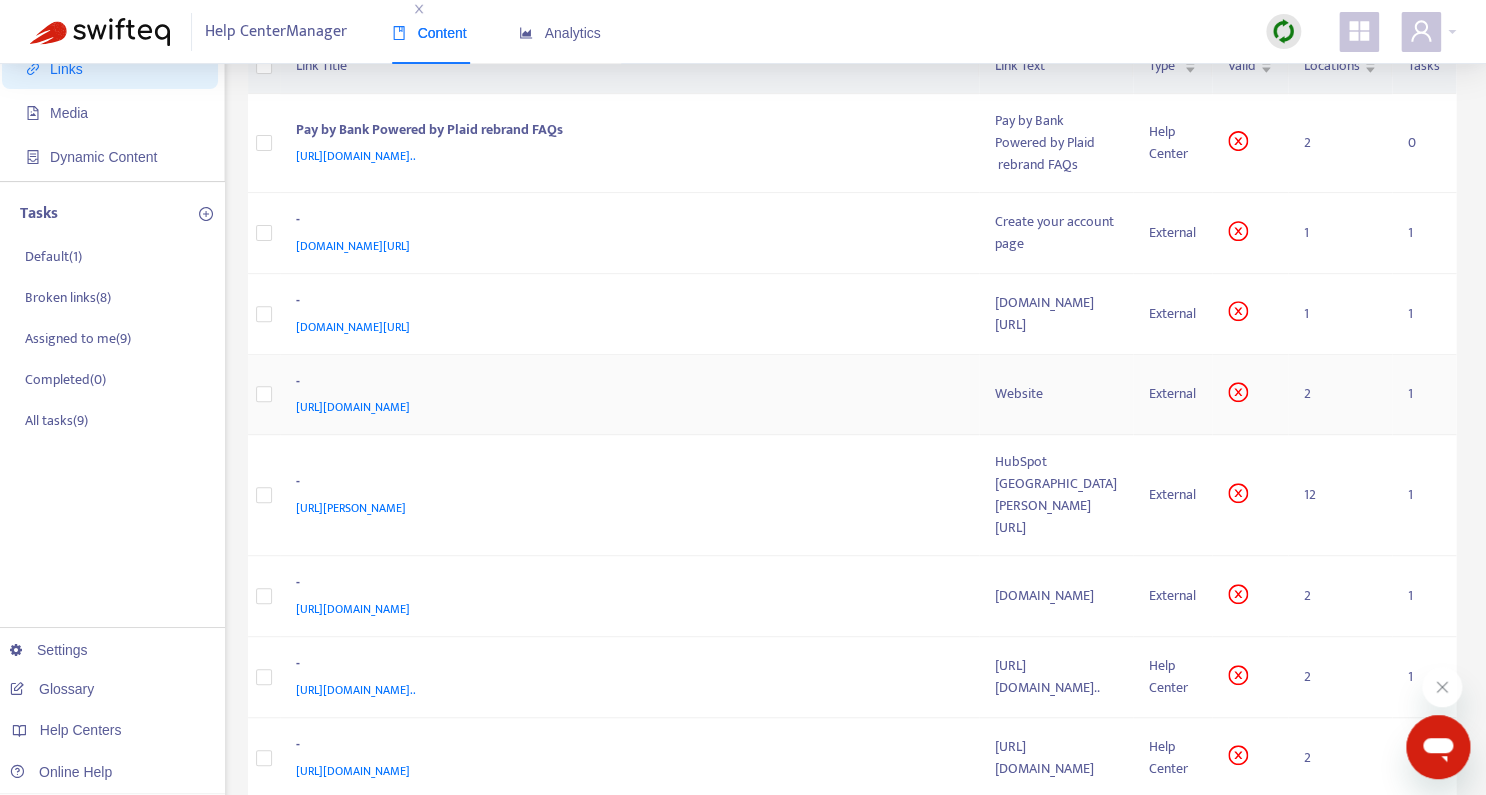 click on "[URL][DOMAIN_NAME]" at bounding box center [353, 407] 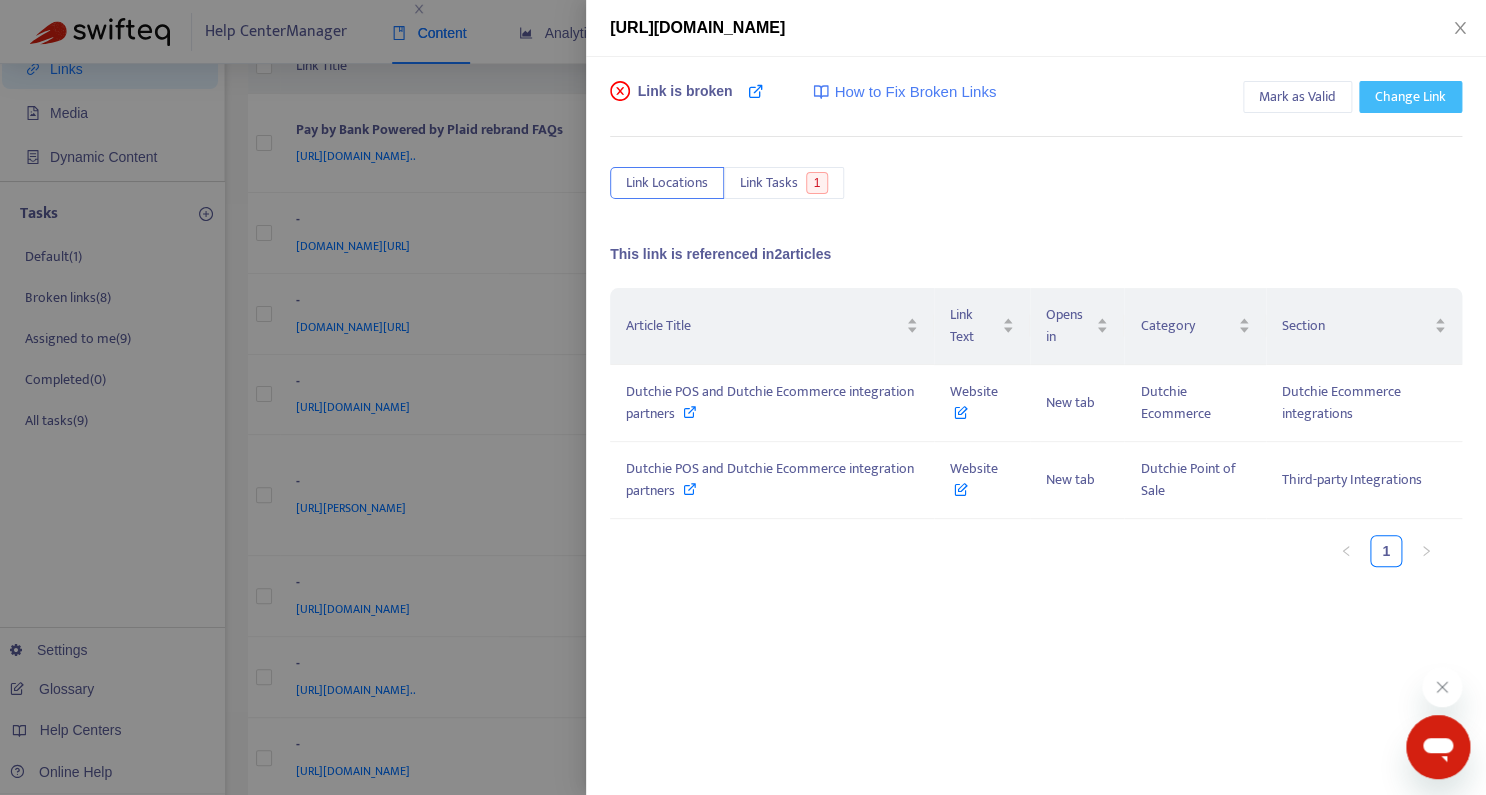 click on "Change Link" at bounding box center [1410, 97] 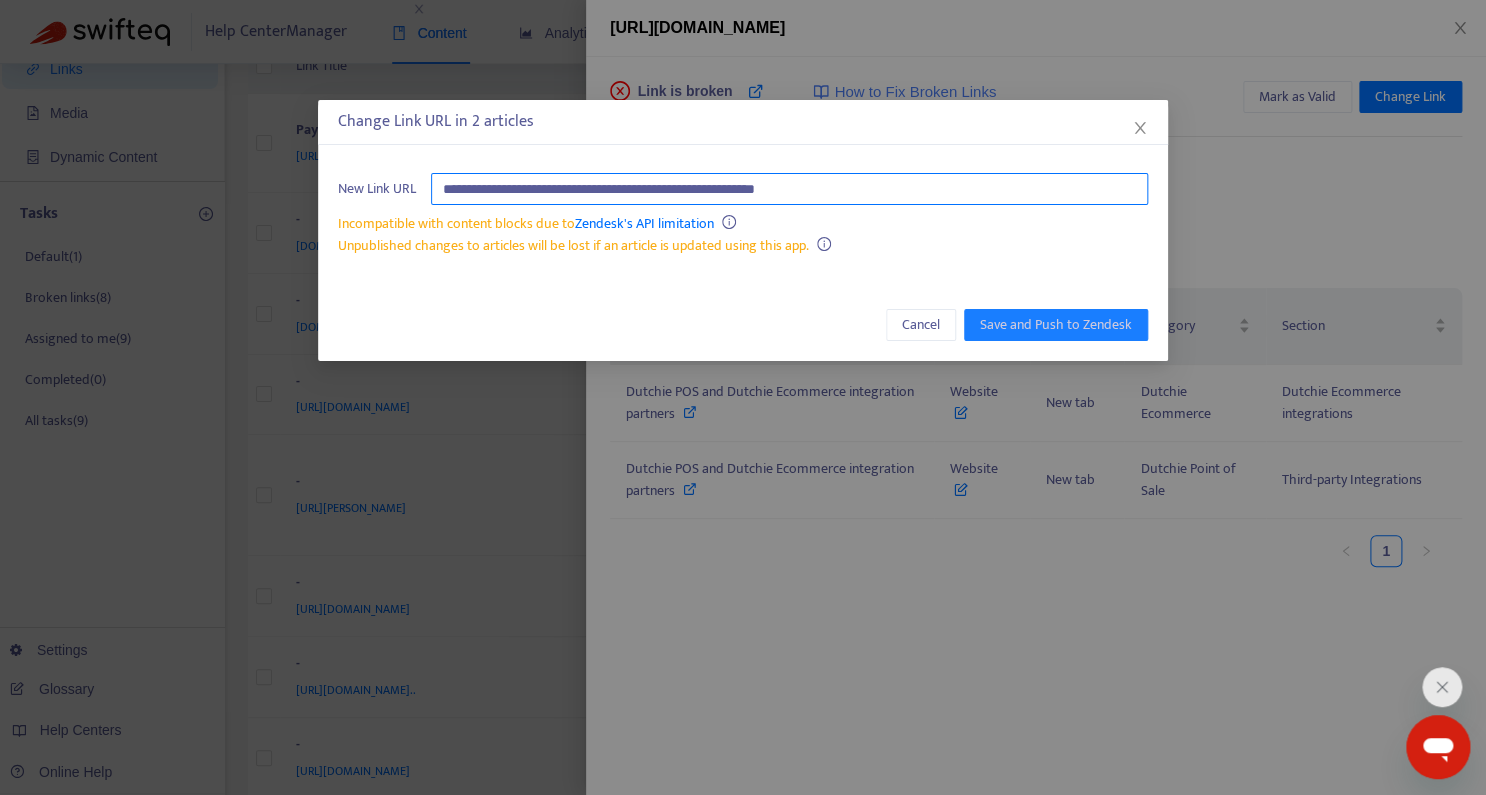 drag, startPoint x: 890, startPoint y: 191, endPoint x: 950, endPoint y: 196, distance: 60.207973 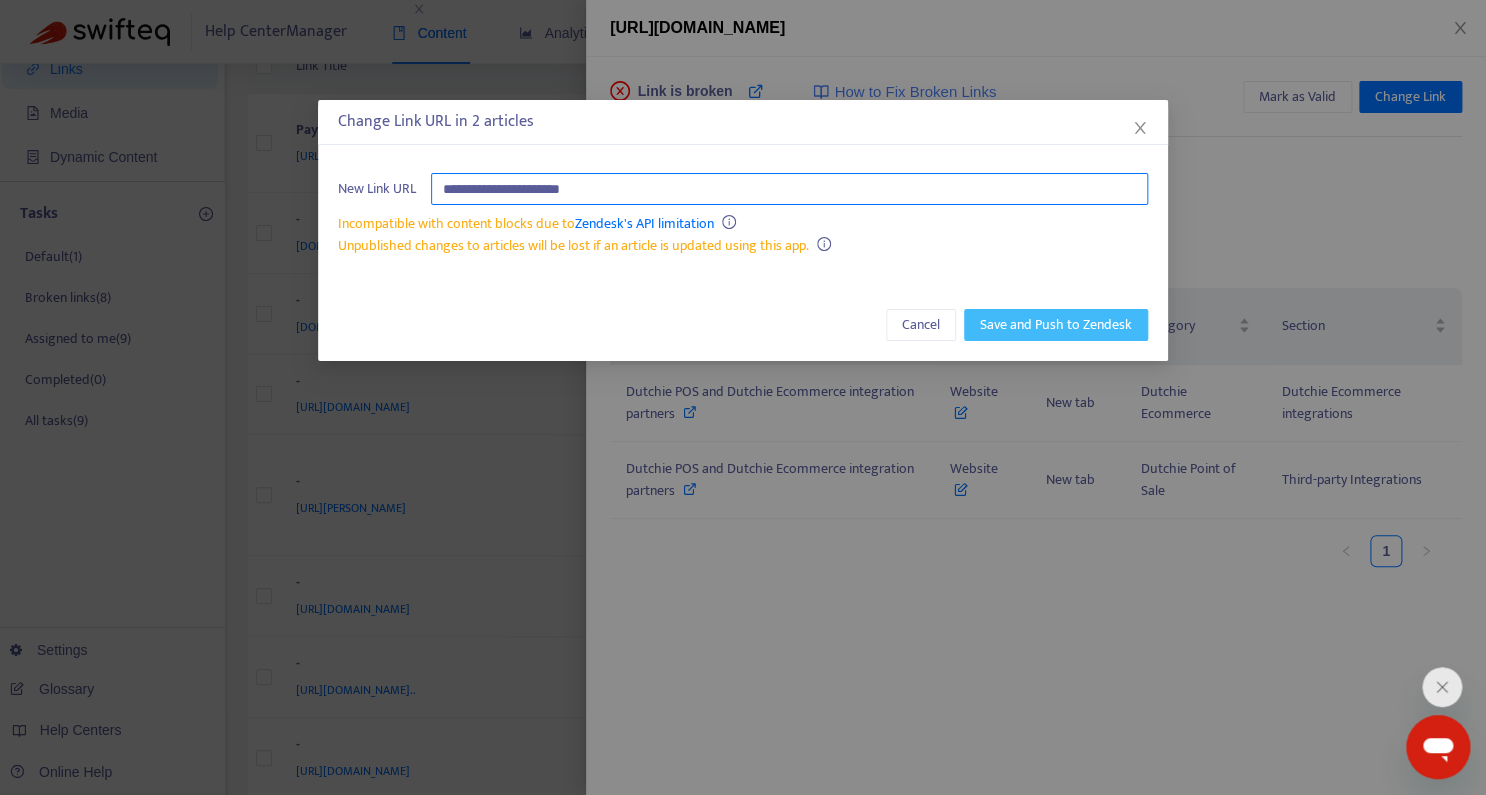 type on "**********" 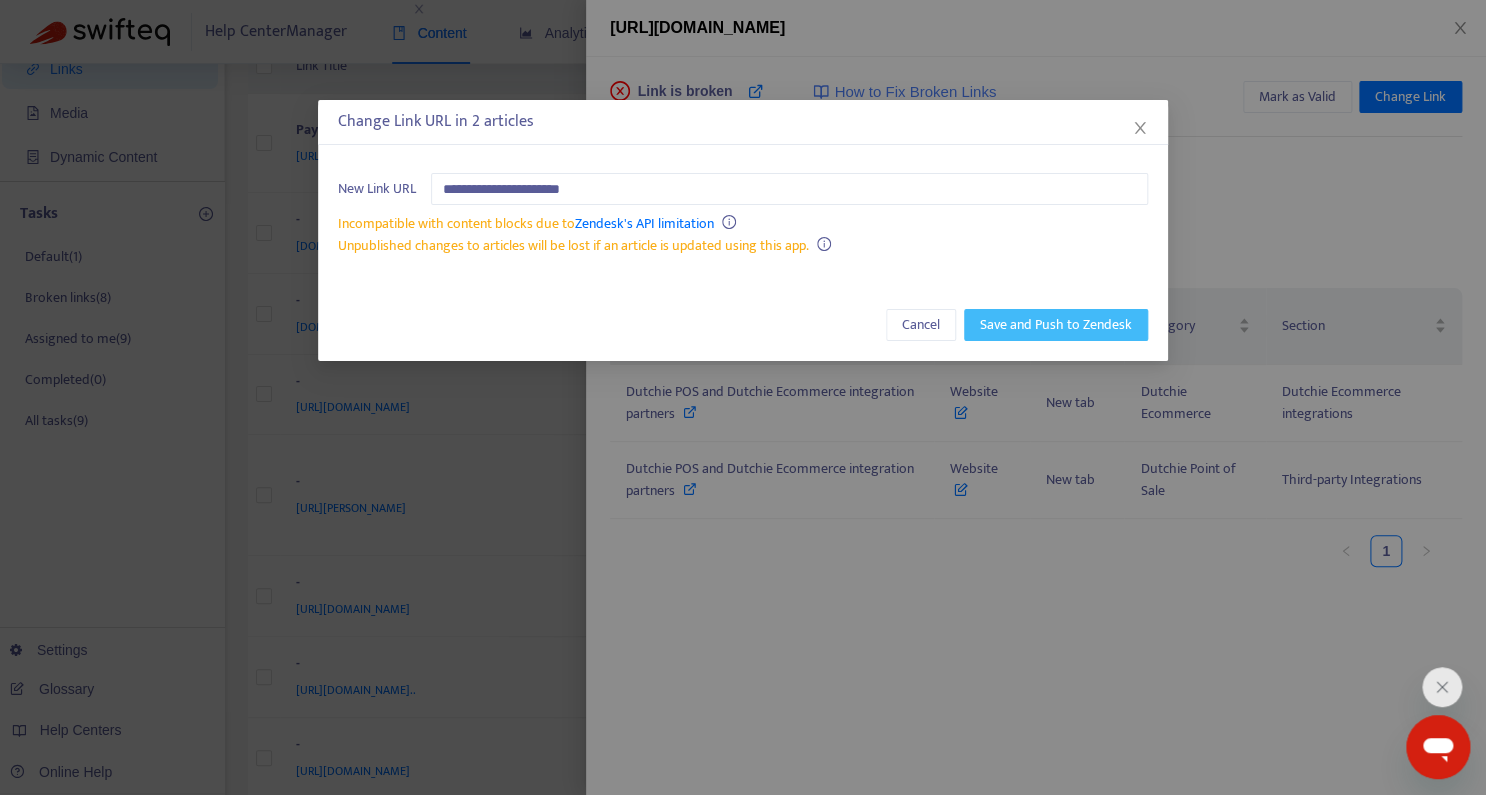 click on "Save and Push to Zendesk" at bounding box center (1056, 325) 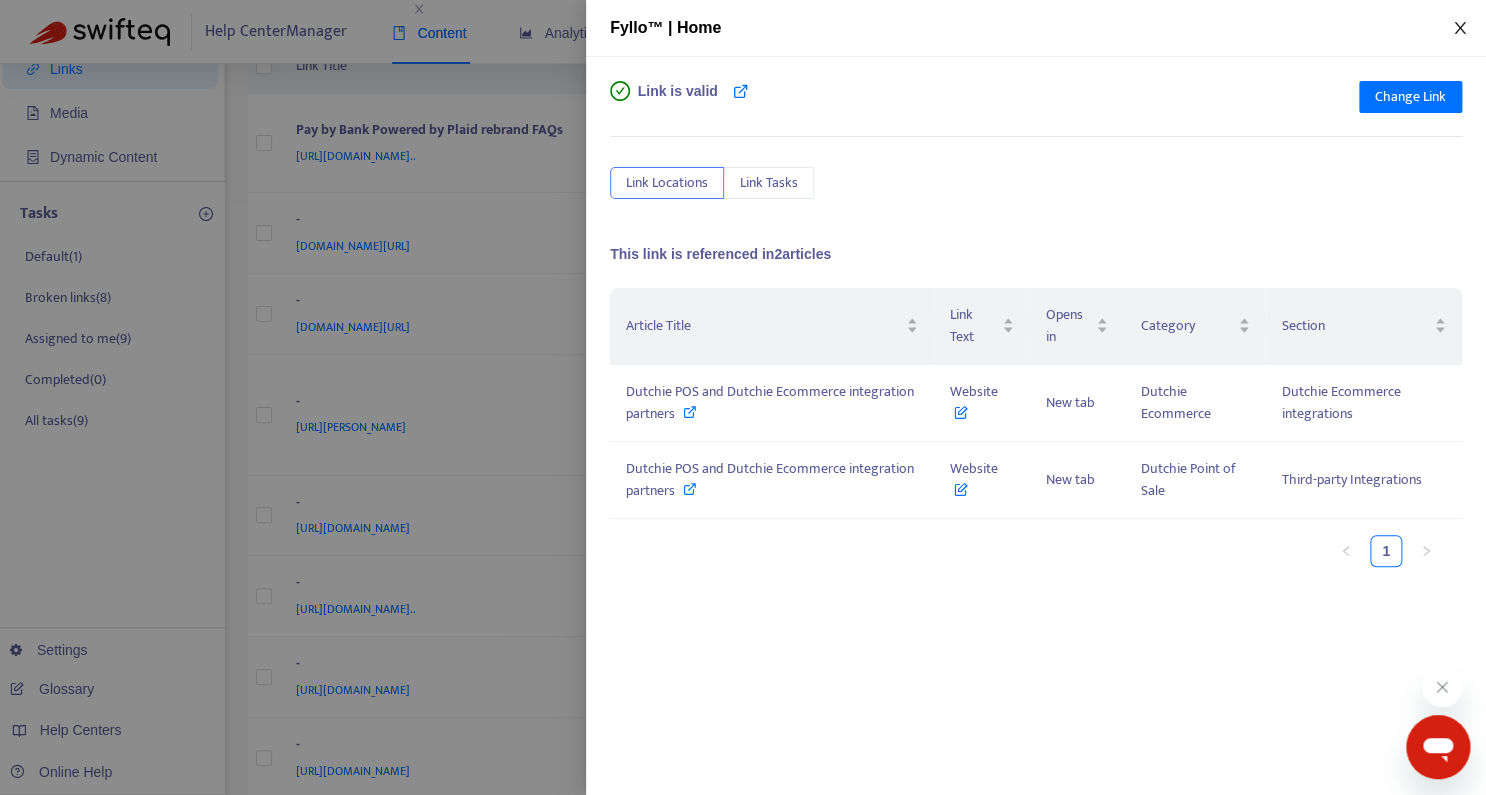 click 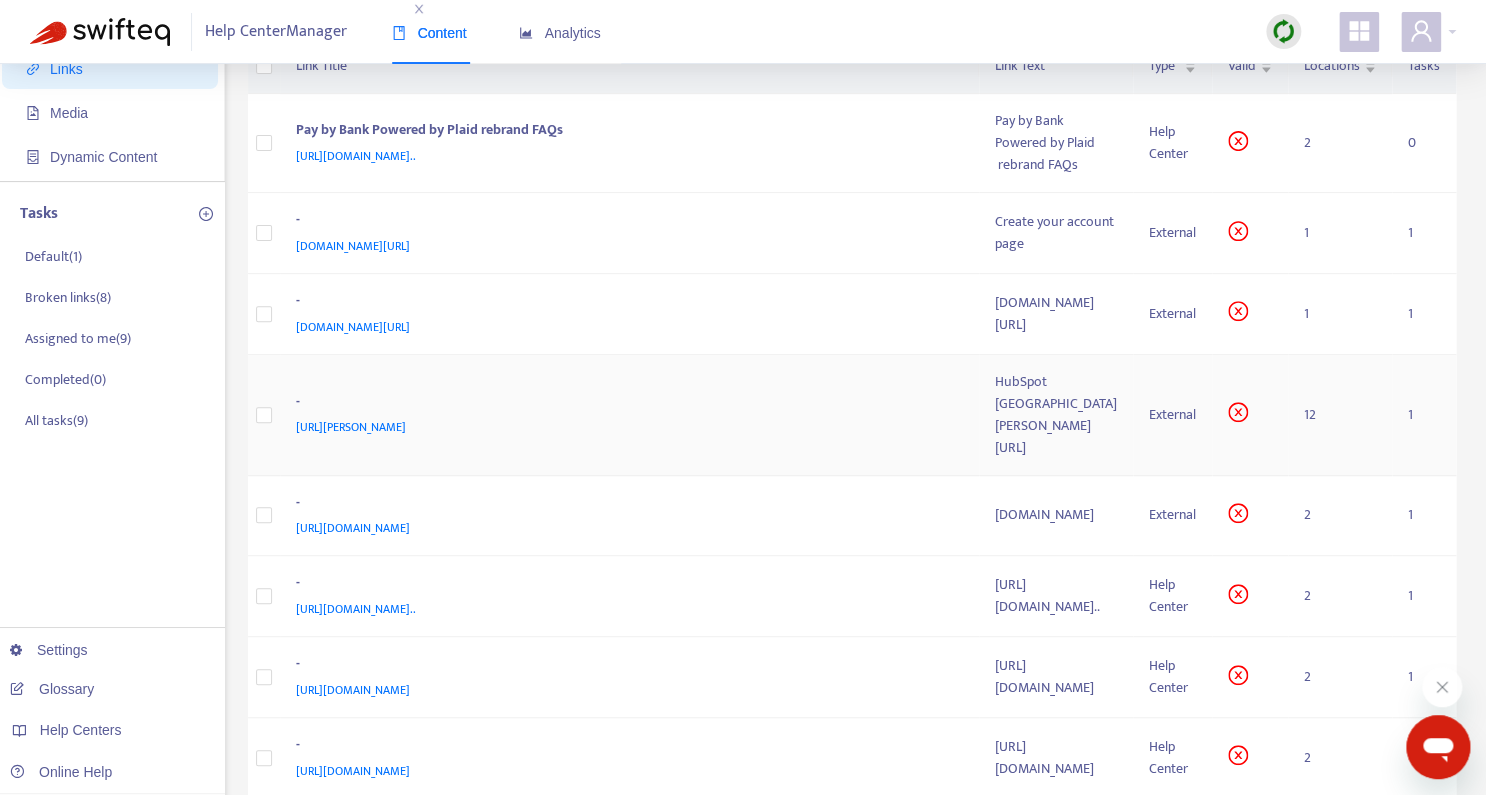 click on "[URL][PERSON_NAME]" at bounding box center (351, 427) 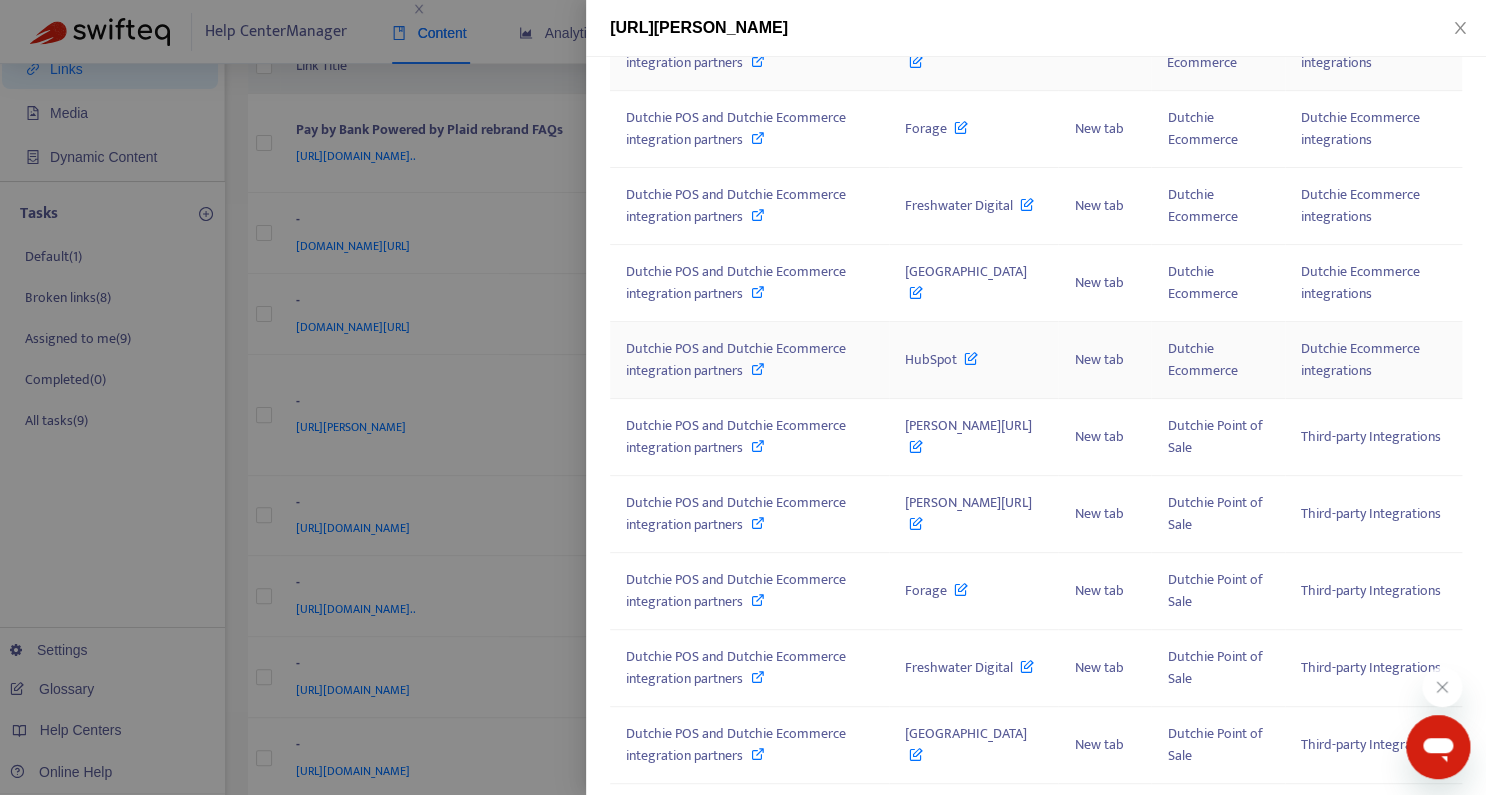 scroll, scrollTop: 431, scrollLeft: 0, axis: vertical 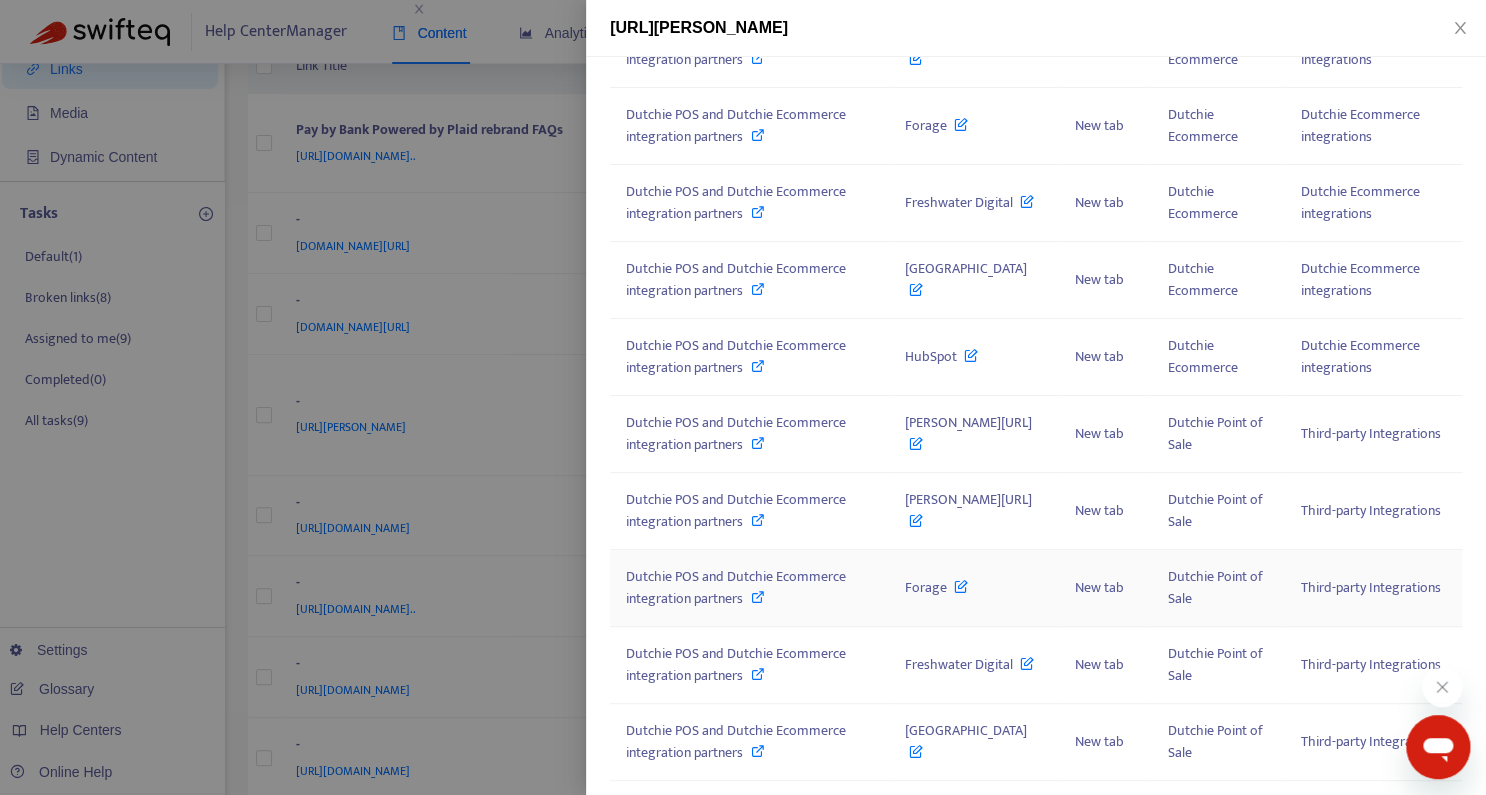 click on "Forage" at bounding box center [936, 587] 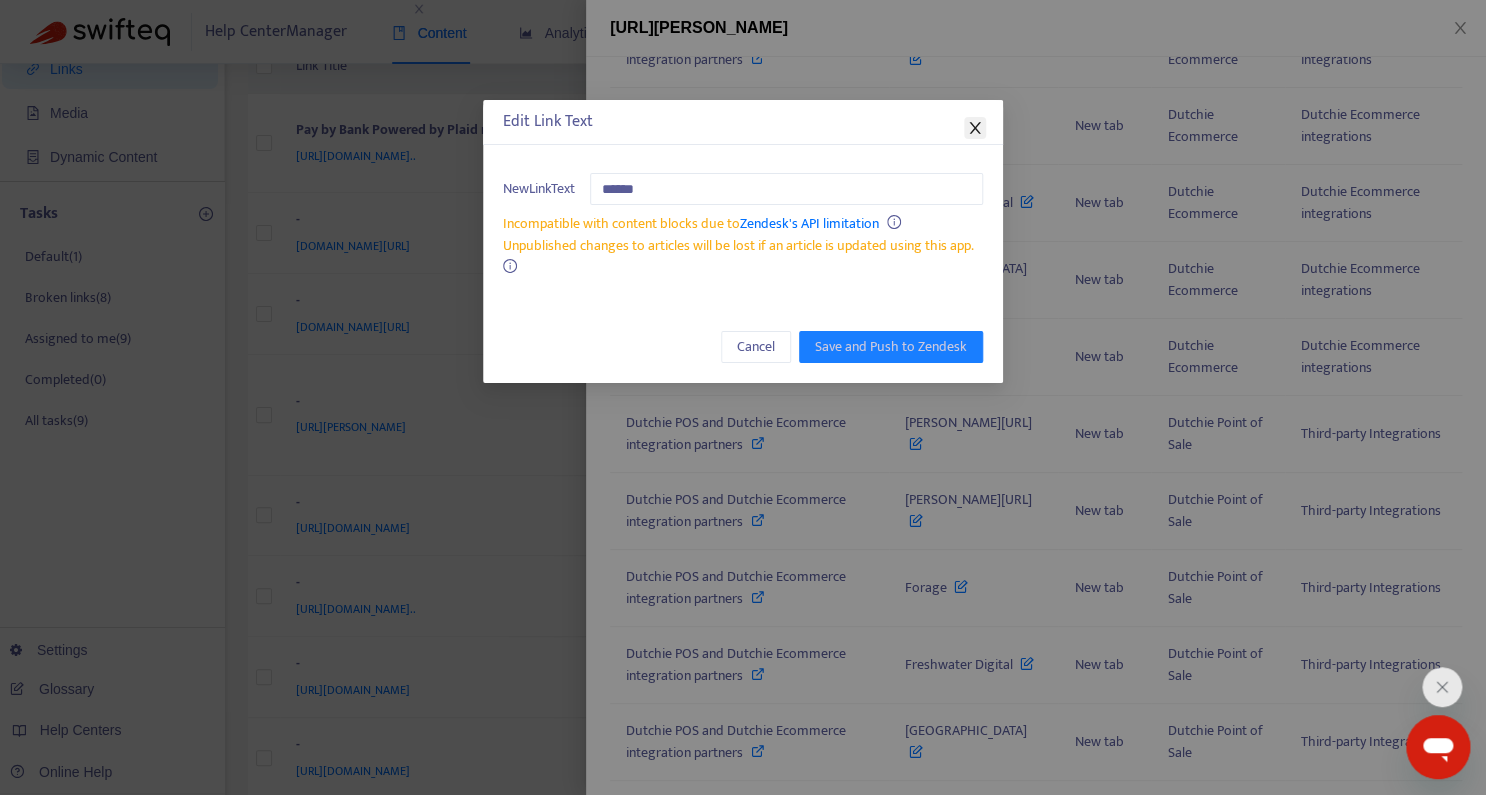 click 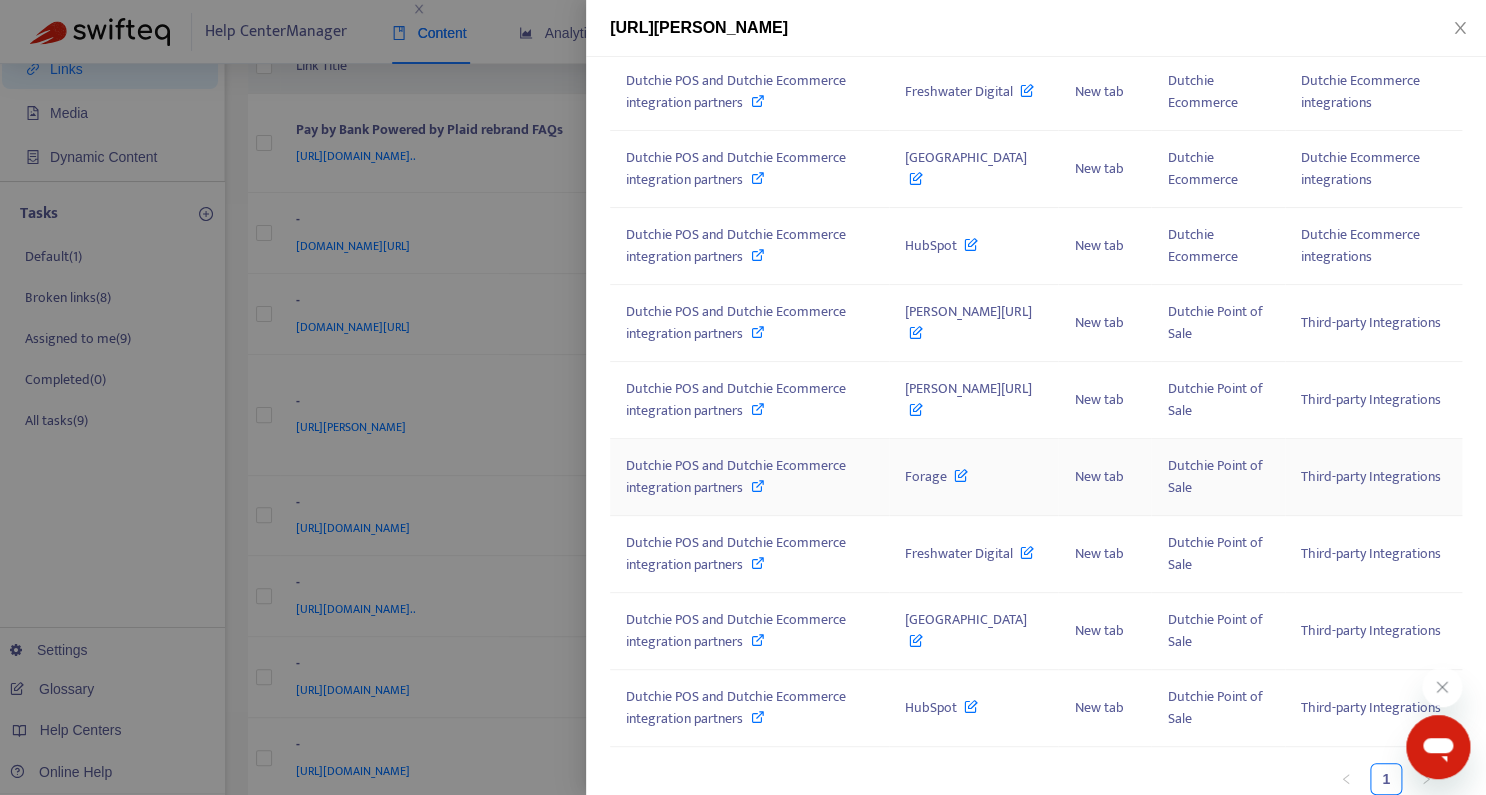 scroll, scrollTop: 551, scrollLeft: 0, axis: vertical 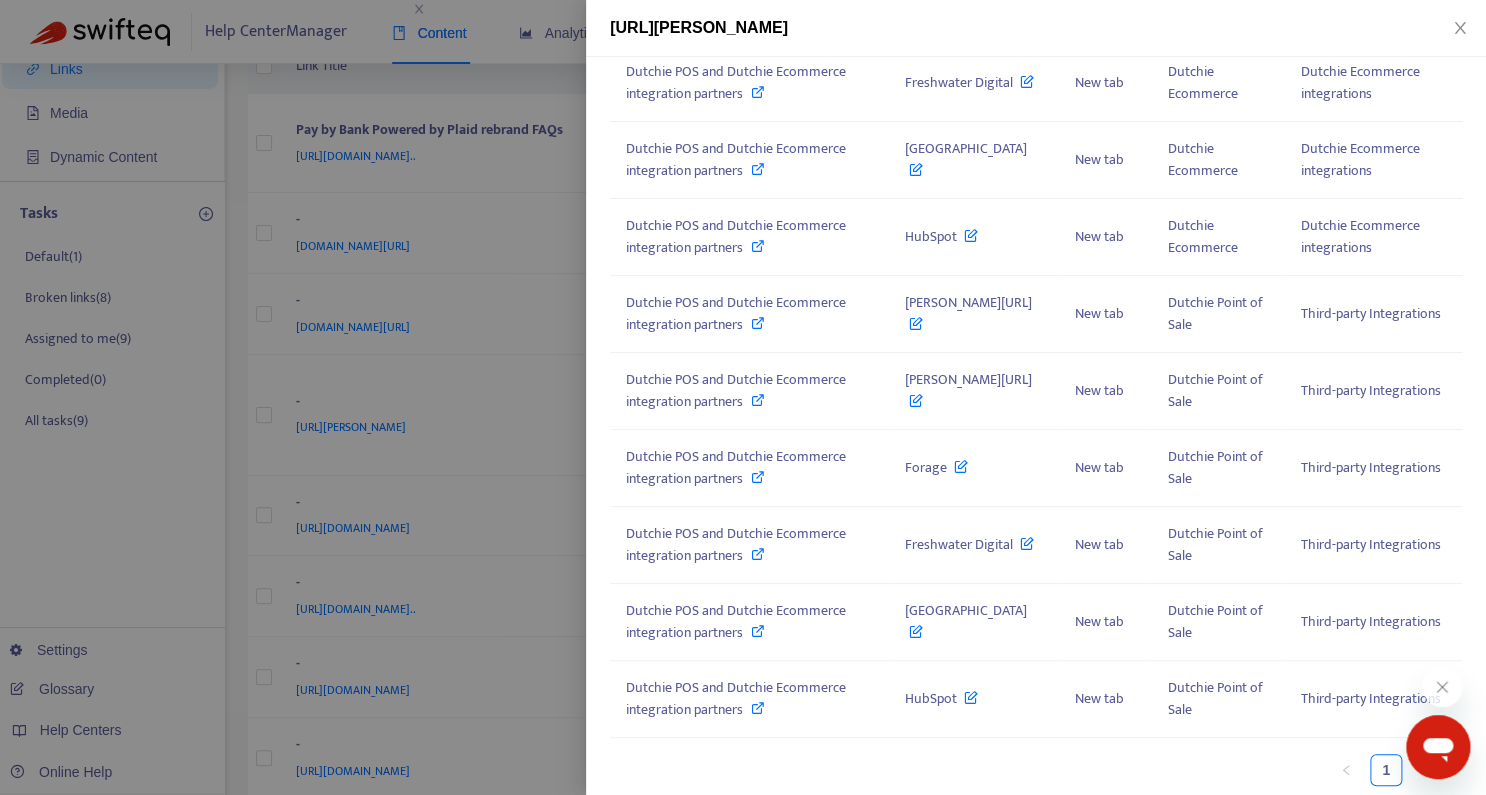 click at bounding box center [743, 397] 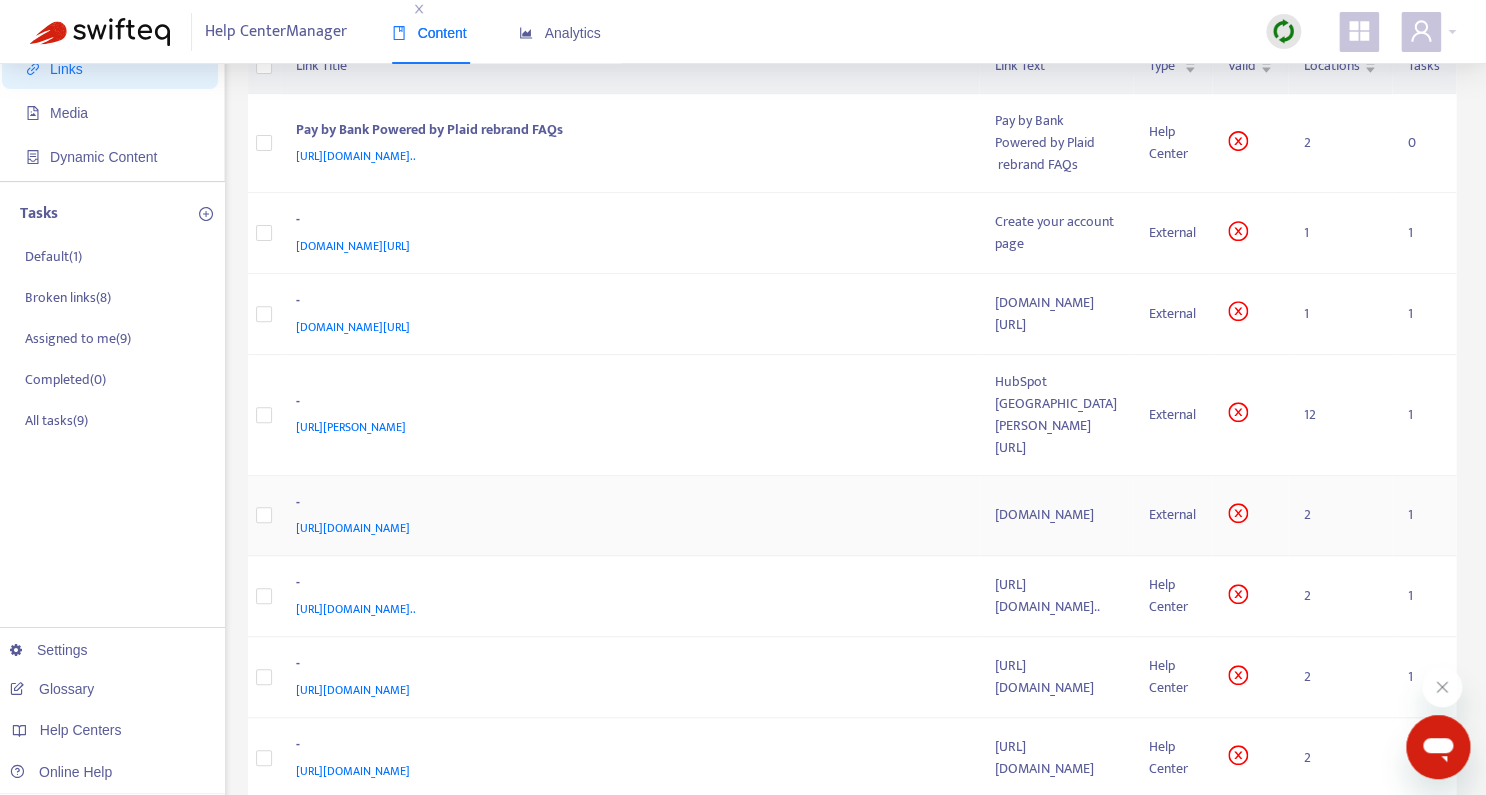 click on "2" at bounding box center [1340, 516] 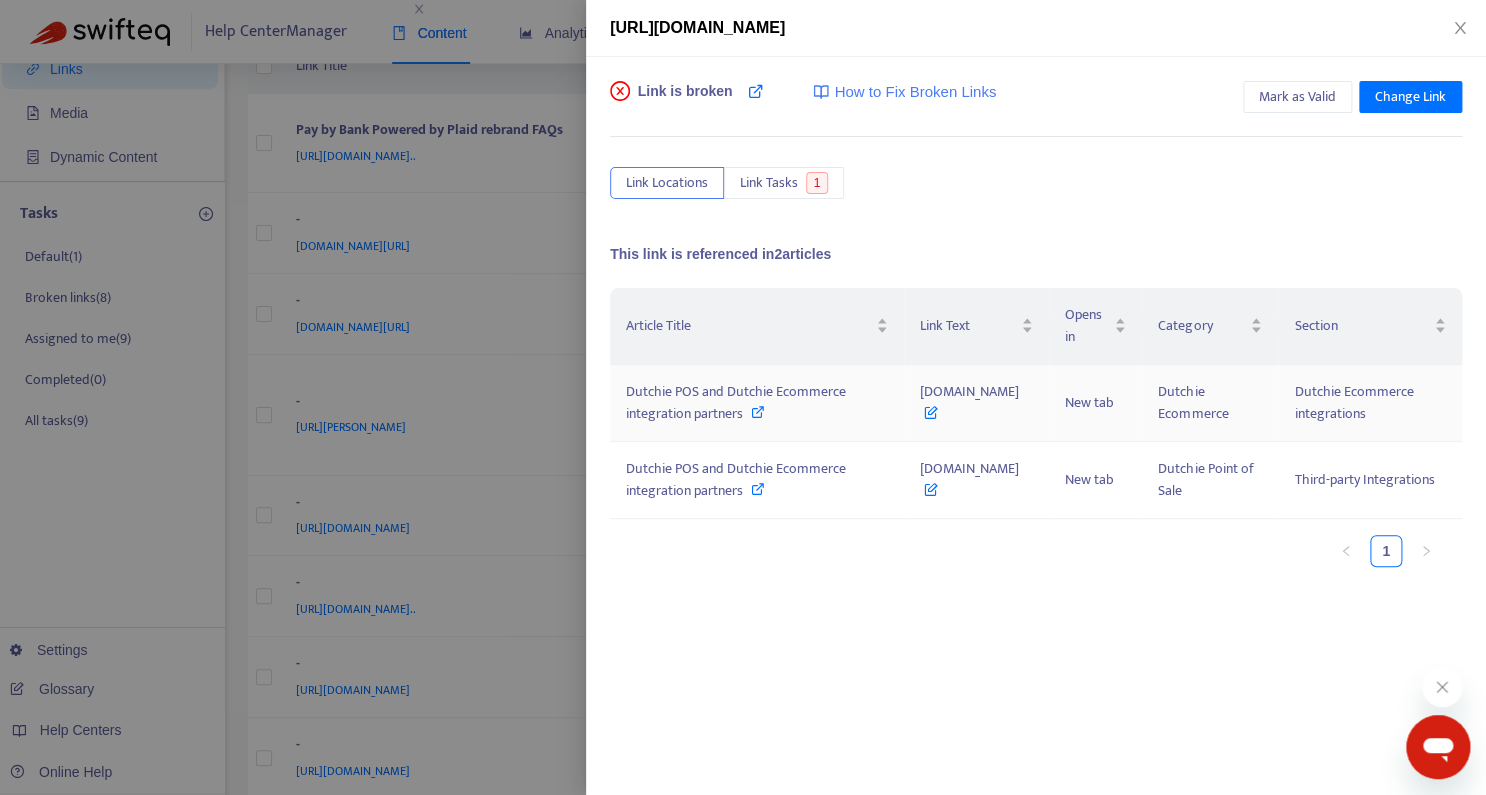 click on "[DOMAIN_NAME]" at bounding box center [969, 402] 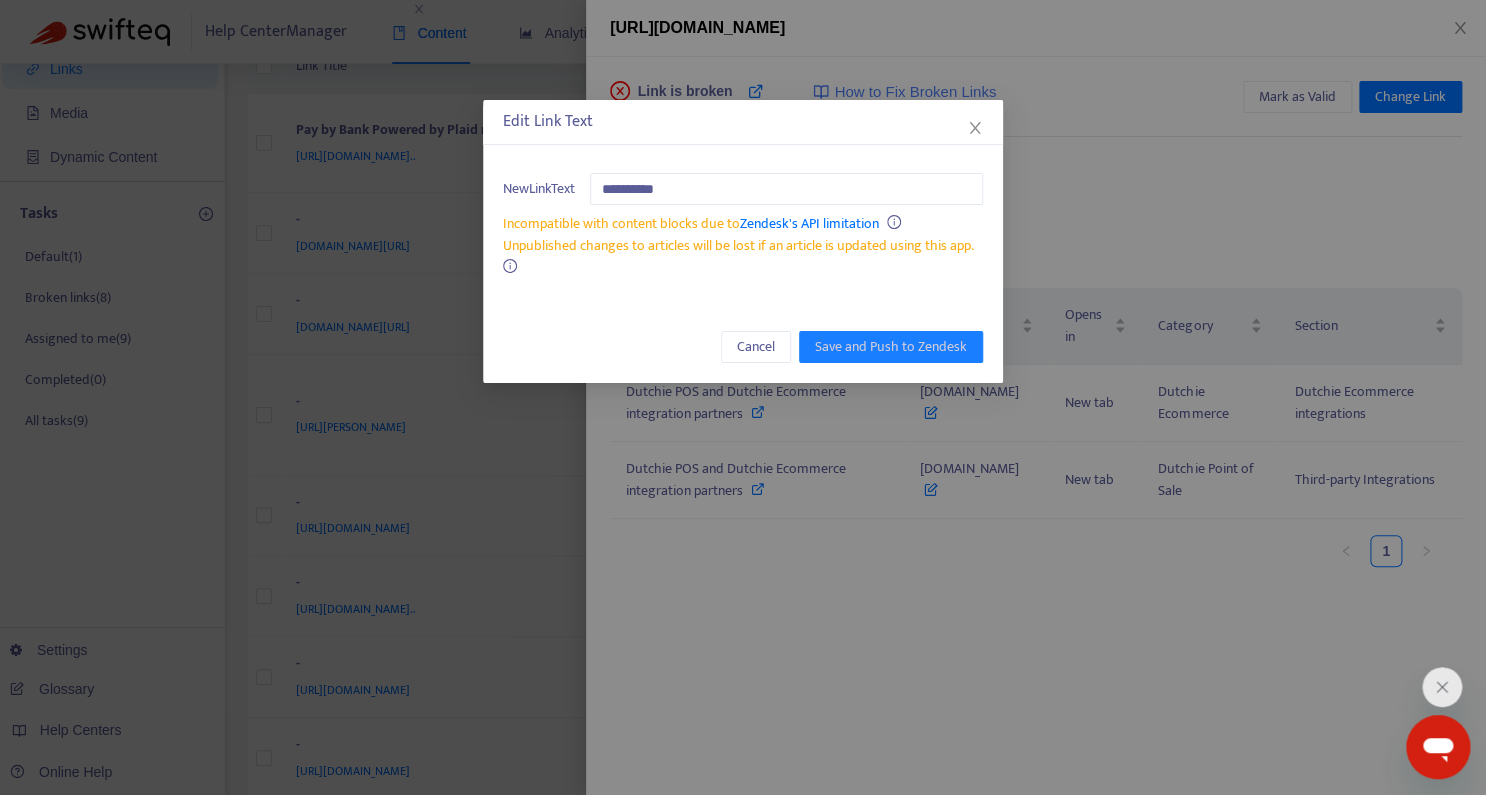 drag, startPoint x: 687, startPoint y: 191, endPoint x: 589, endPoint y: 192, distance: 98.005104 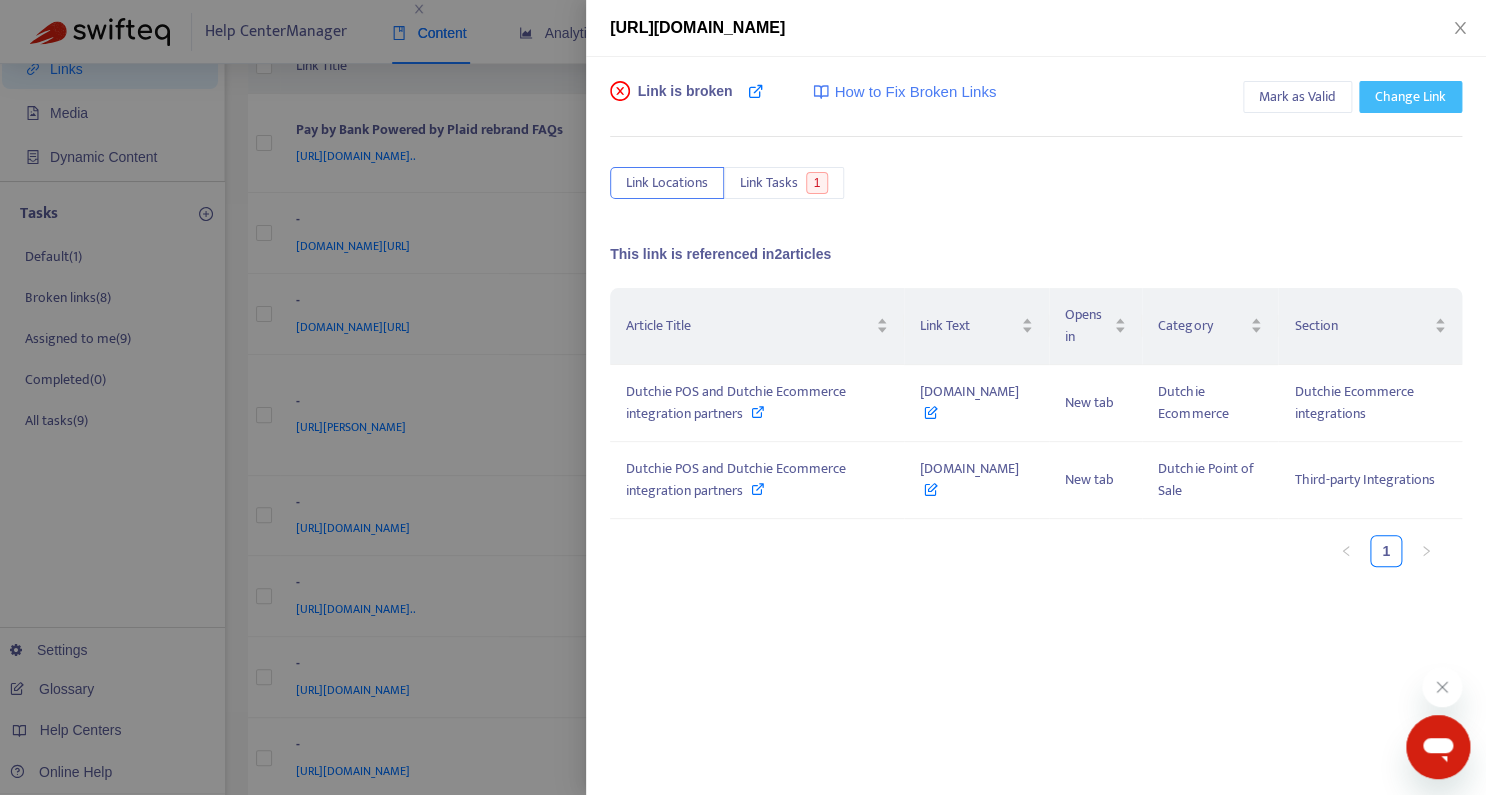 click on "Change Link" at bounding box center [1410, 97] 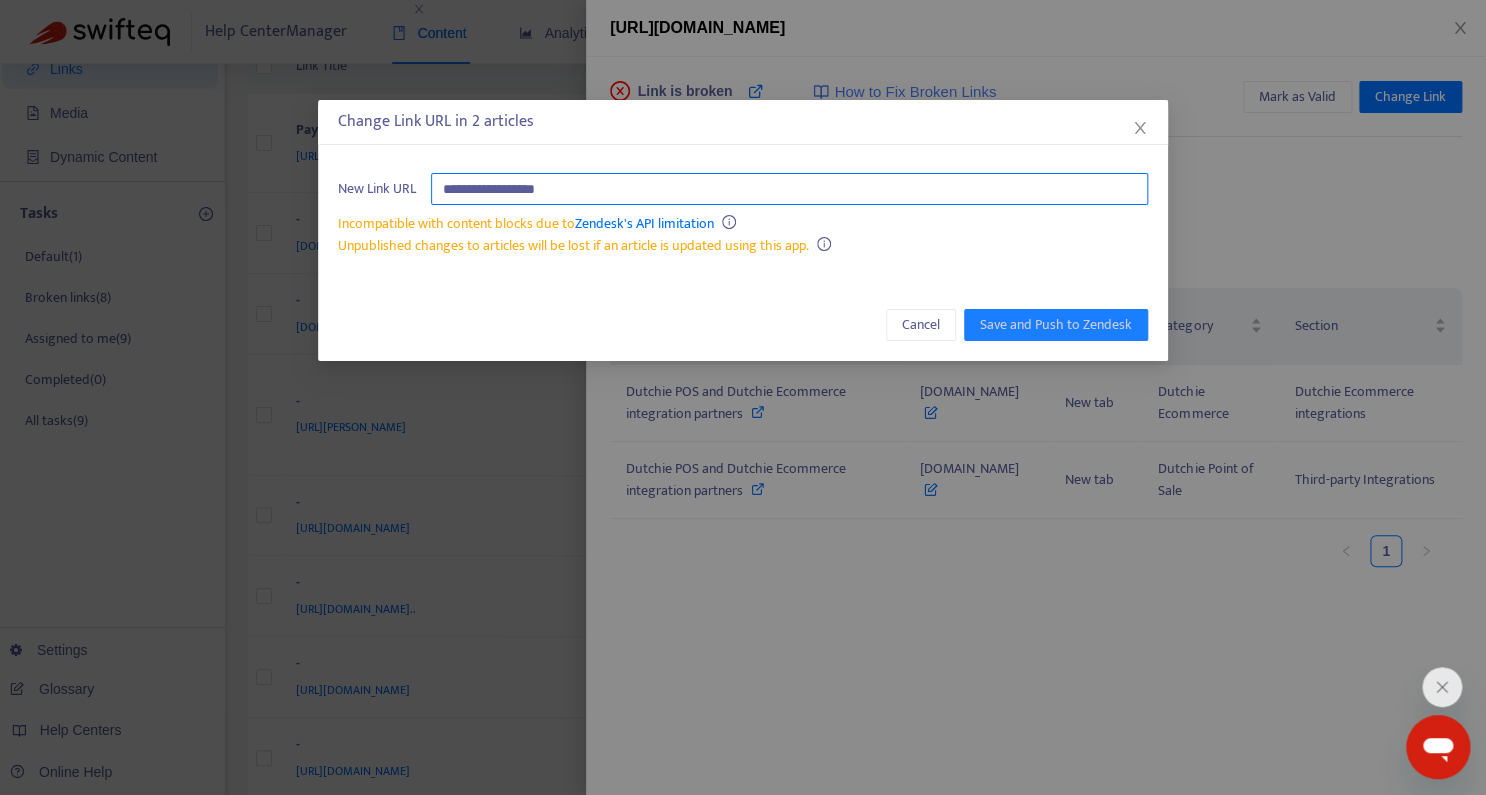 drag, startPoint x: 574, startPoint y: 195, endPoint x: 601, endPoint y: 186, distance: 28.460499 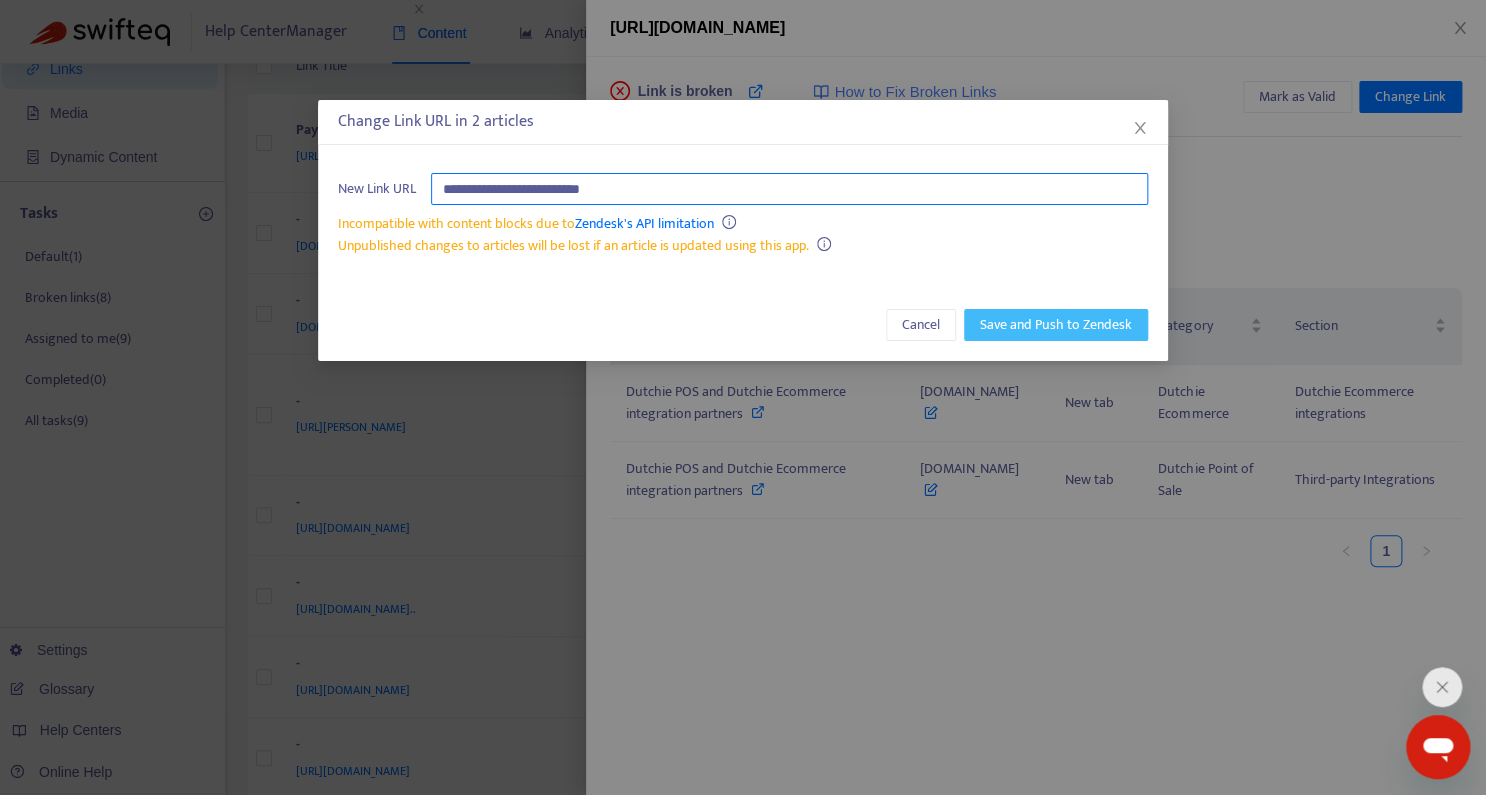 type on "**********" 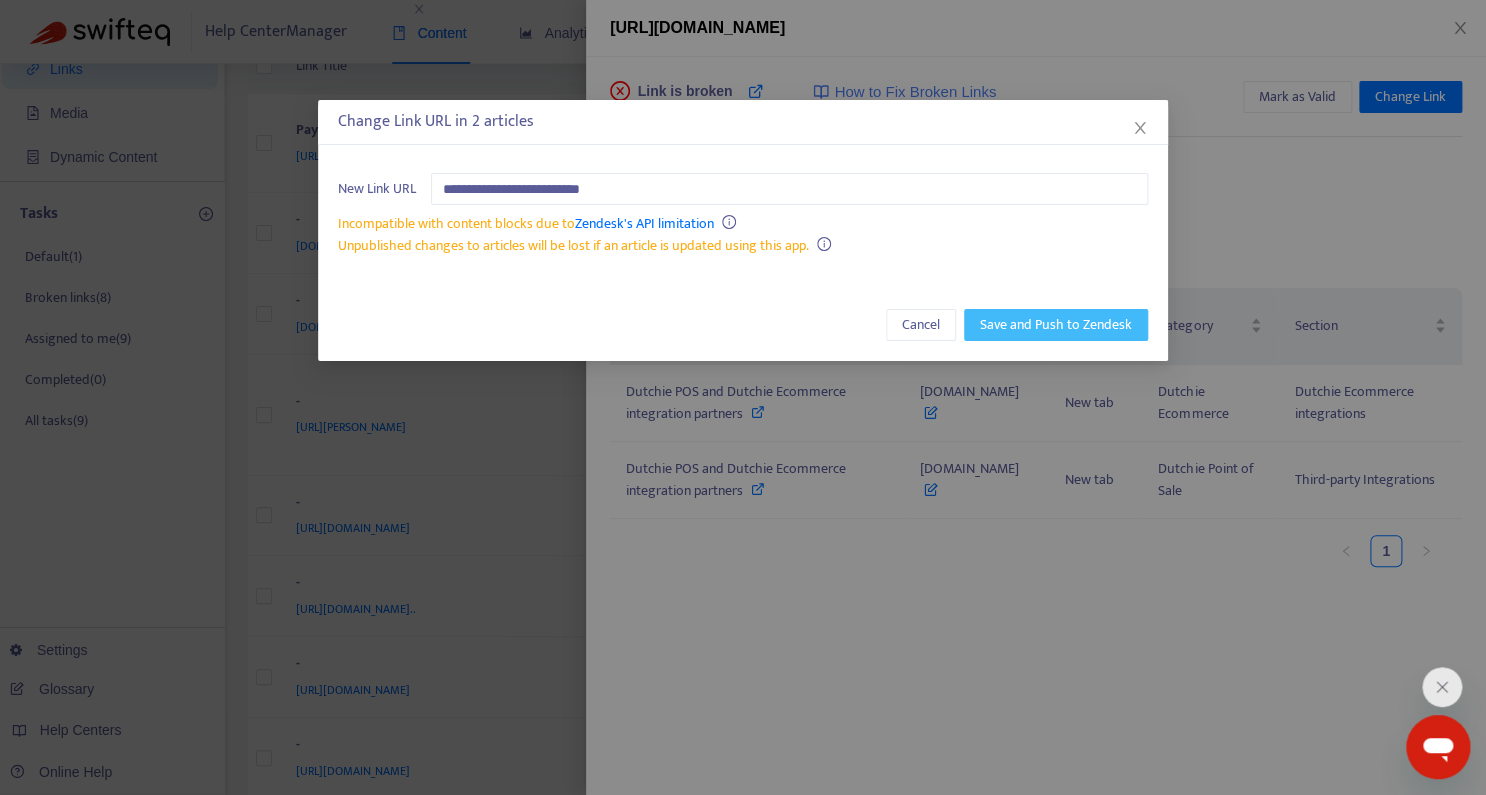 click on "Save and Push to Zendesk" at bounding box center [1056, 325] 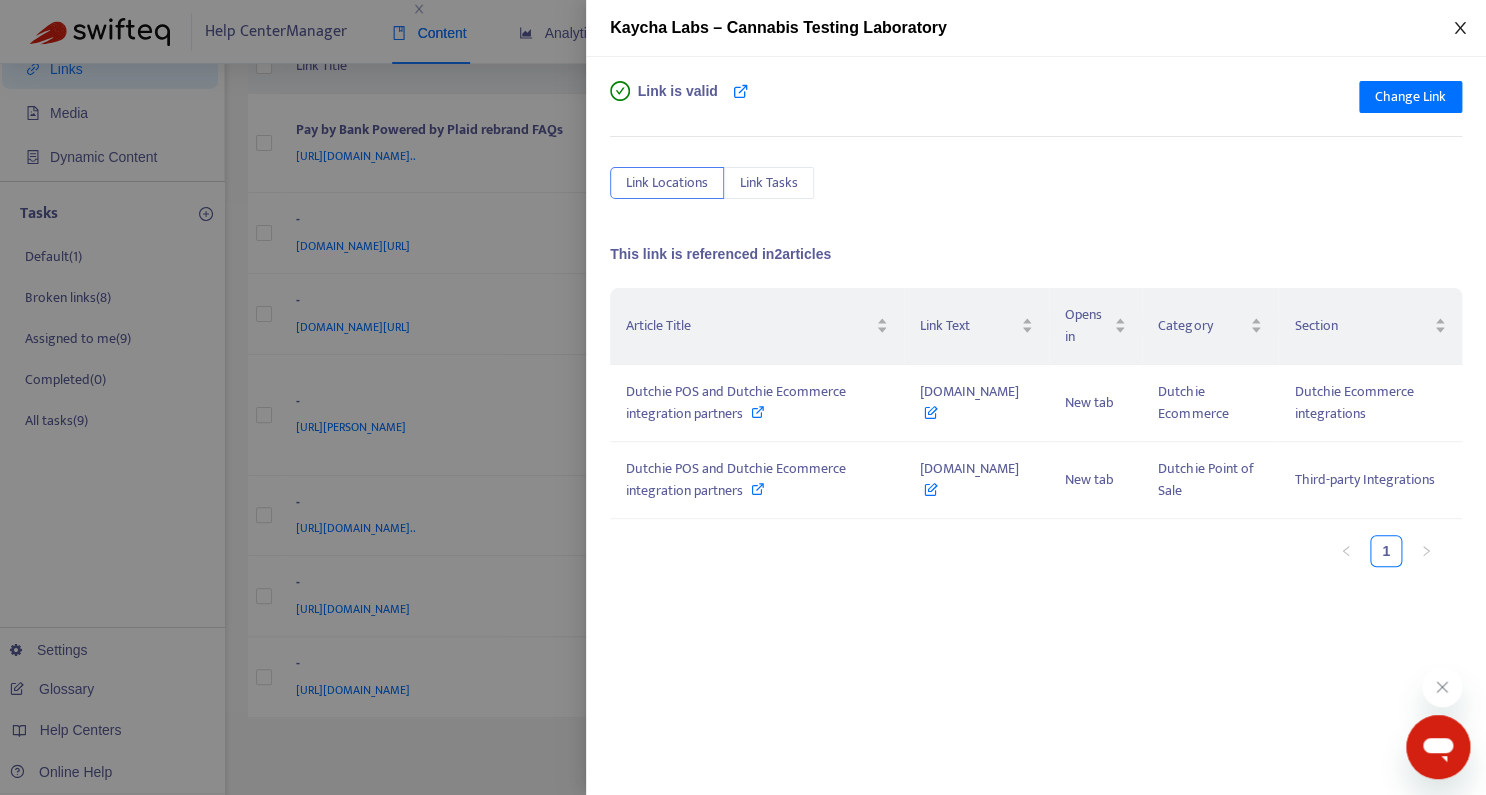 click 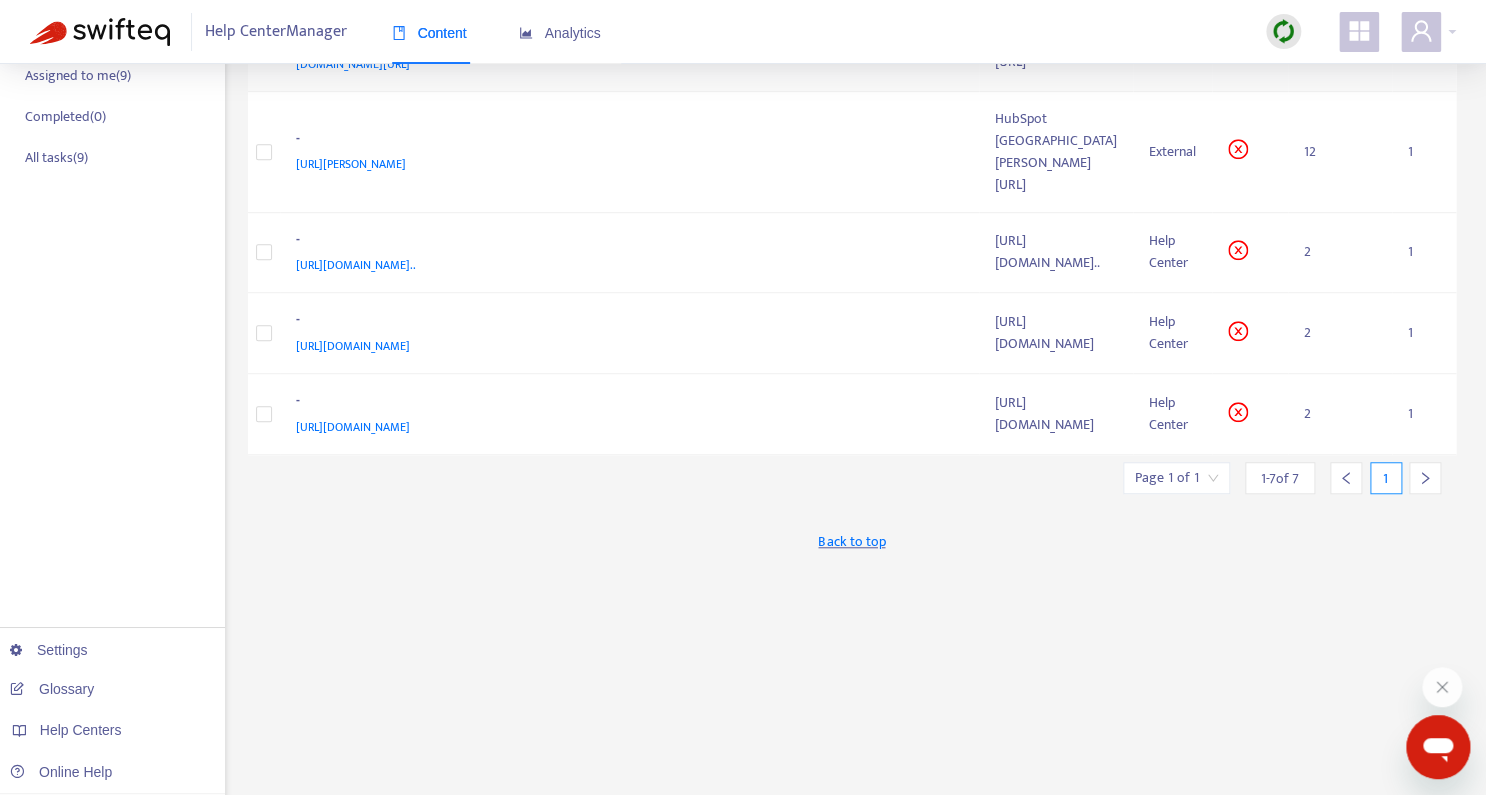 scroll, scrollTop: 469, scrollLeft: 0, axis: vertical 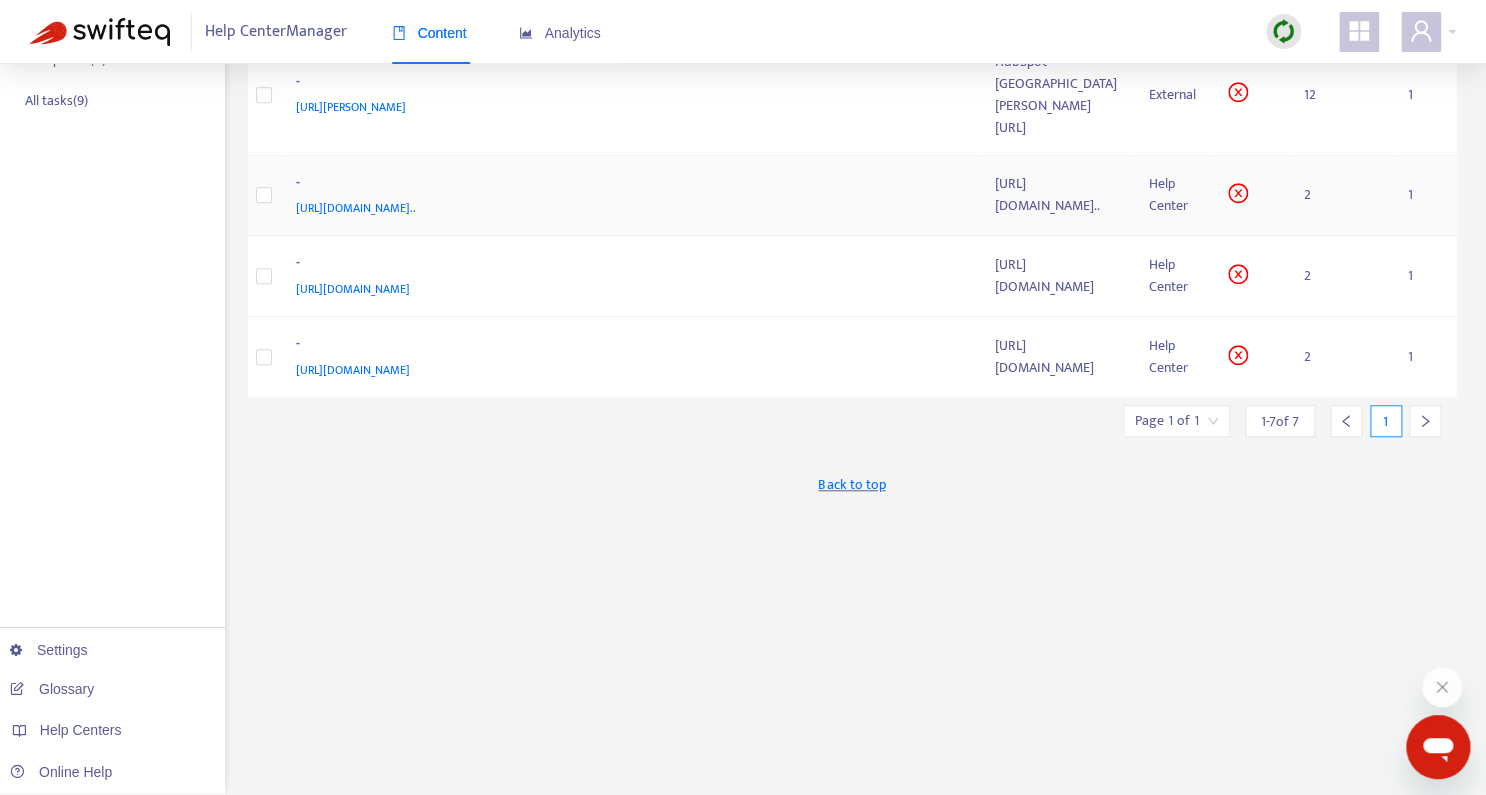 click on "[URL][DOMAIN_NAME].." at bounding box center (356, 208) 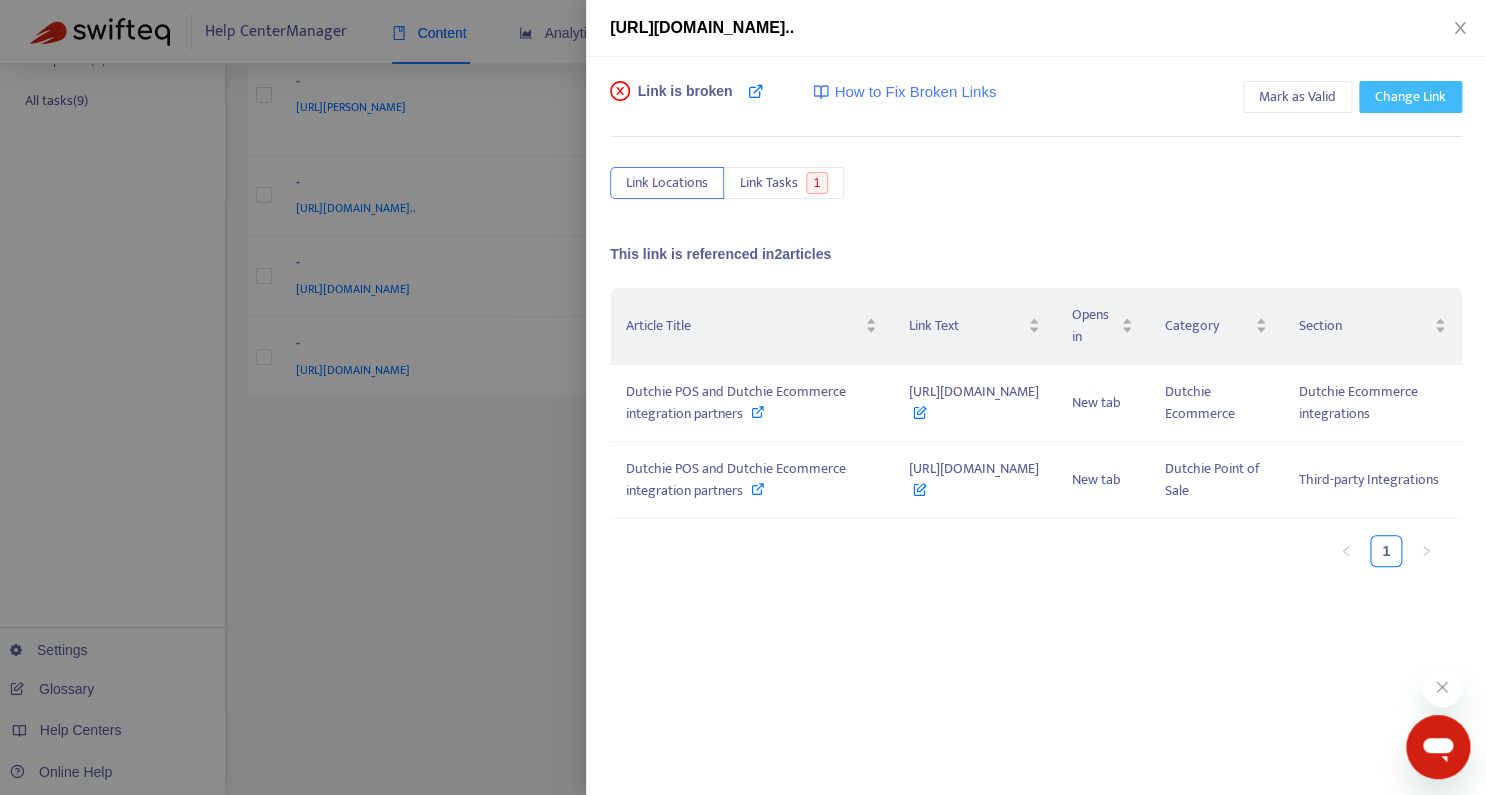 click on "Change Link" at bounding box center (1410, 97) 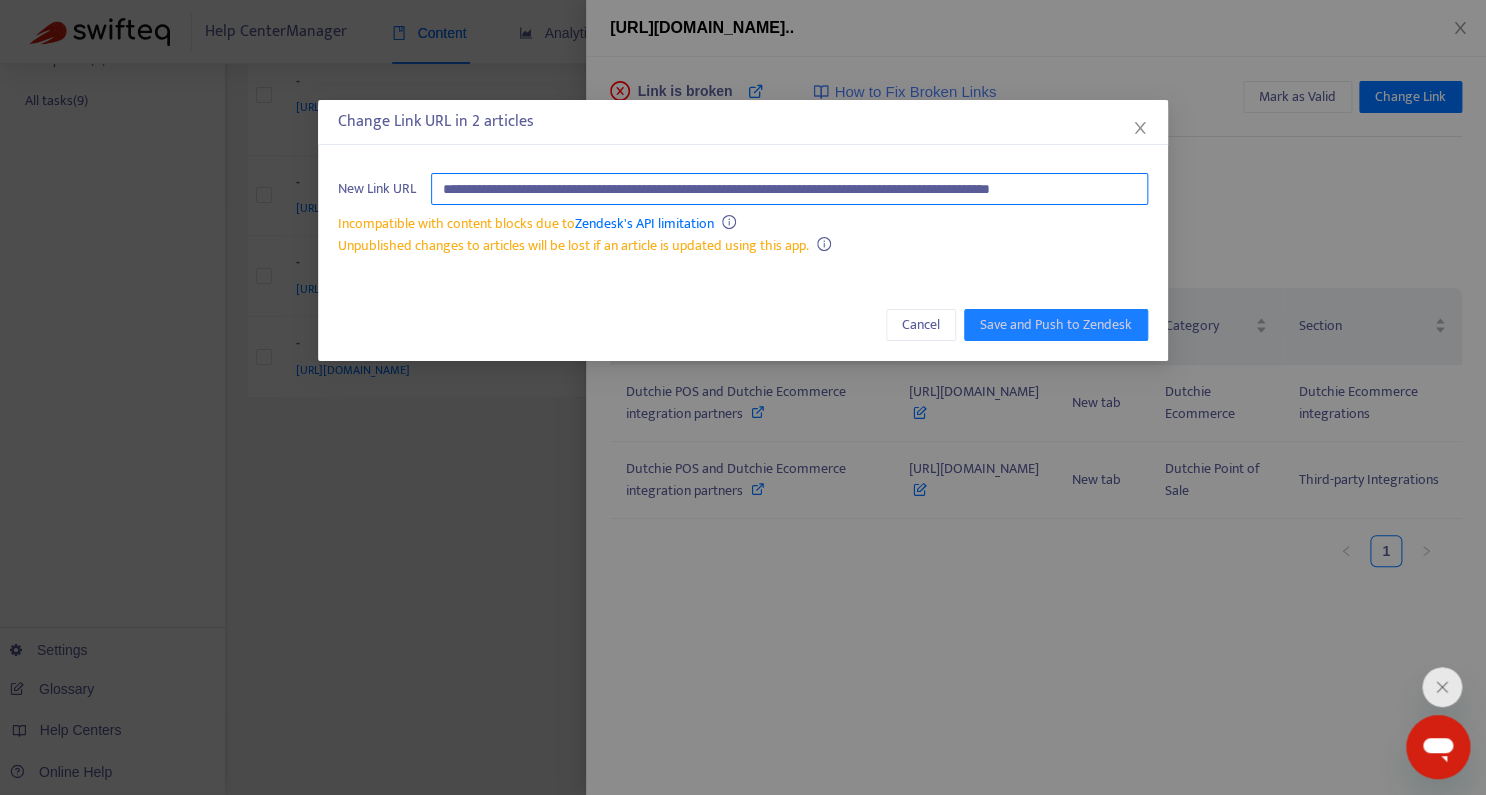 click on "**********" at bounding box center [789, 189] 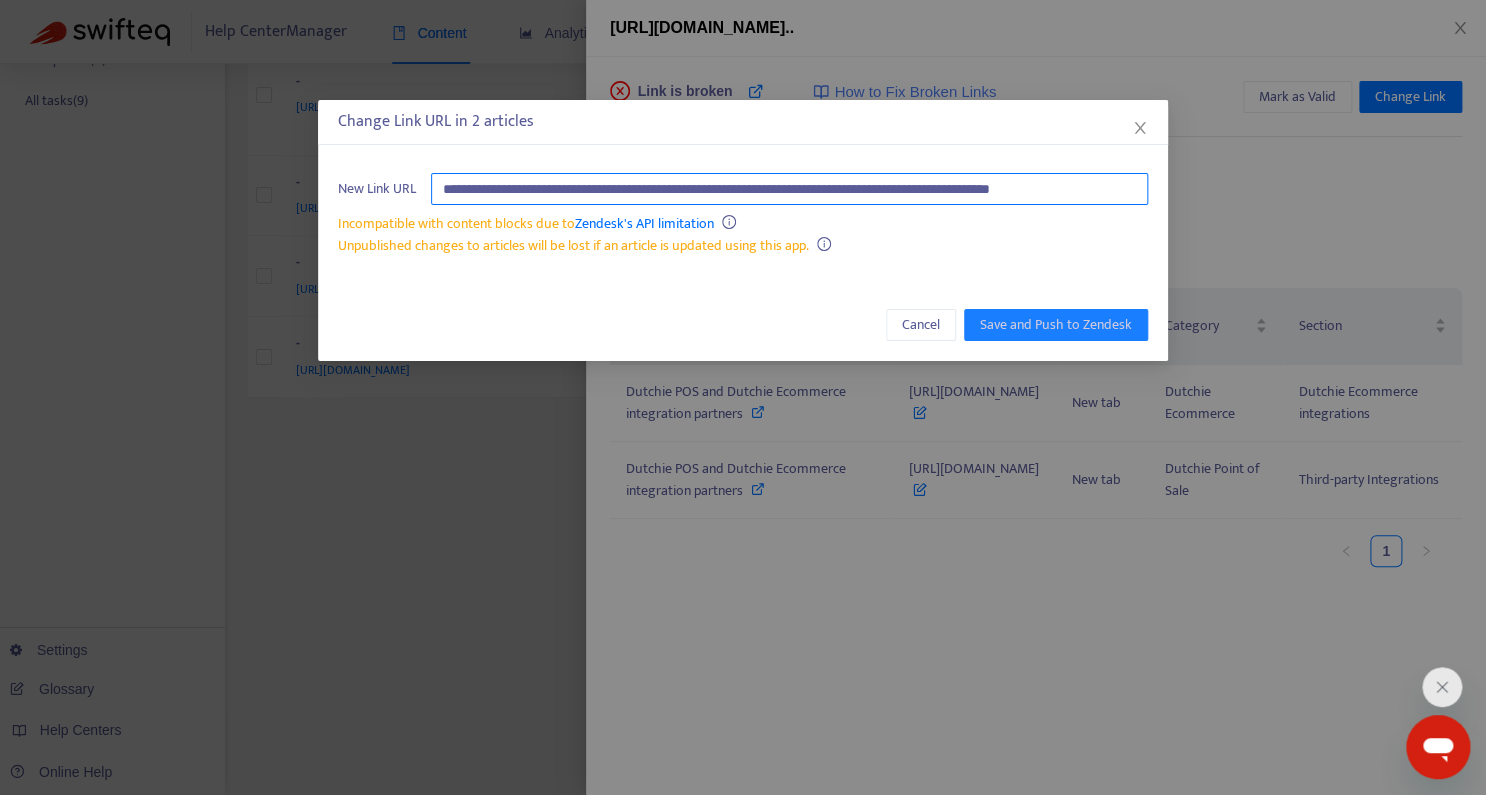 paste on "**********" 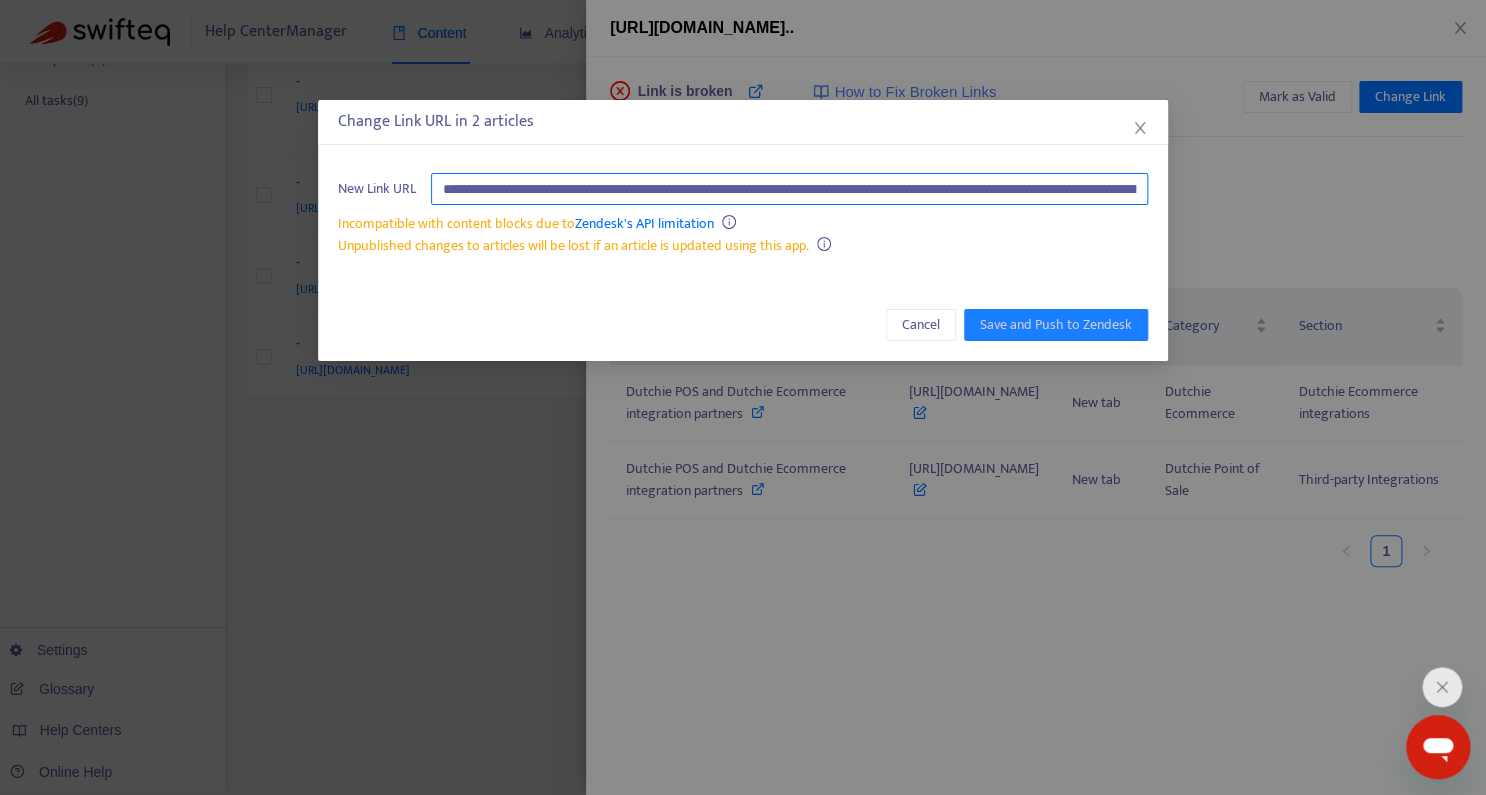 scroll, scrollTop: 0, scrollLeft: 491, axis: horizontal 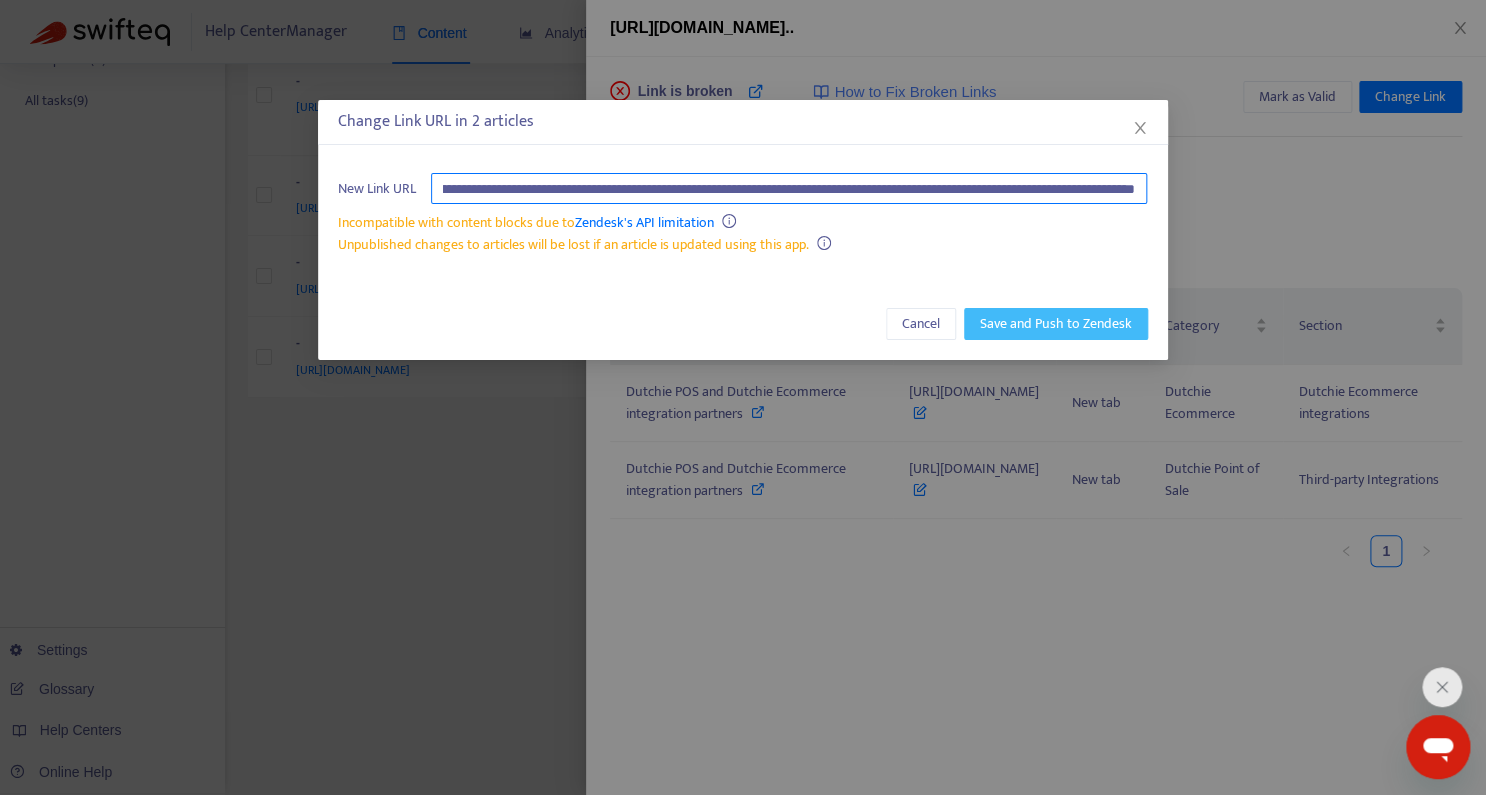 type on "**********" 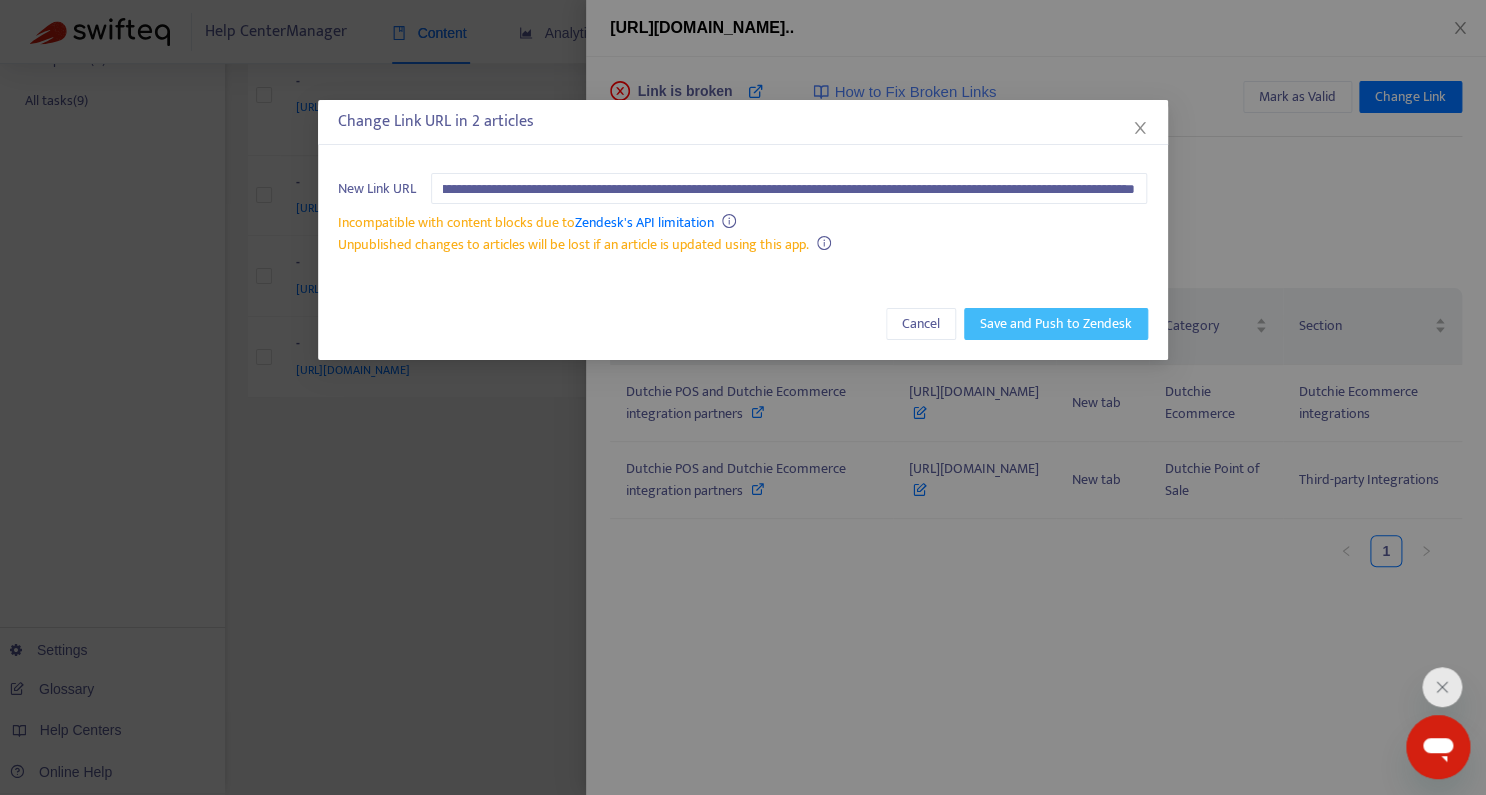 click on "Save and Push to Zendesk" at bounding box center [1056, 324] 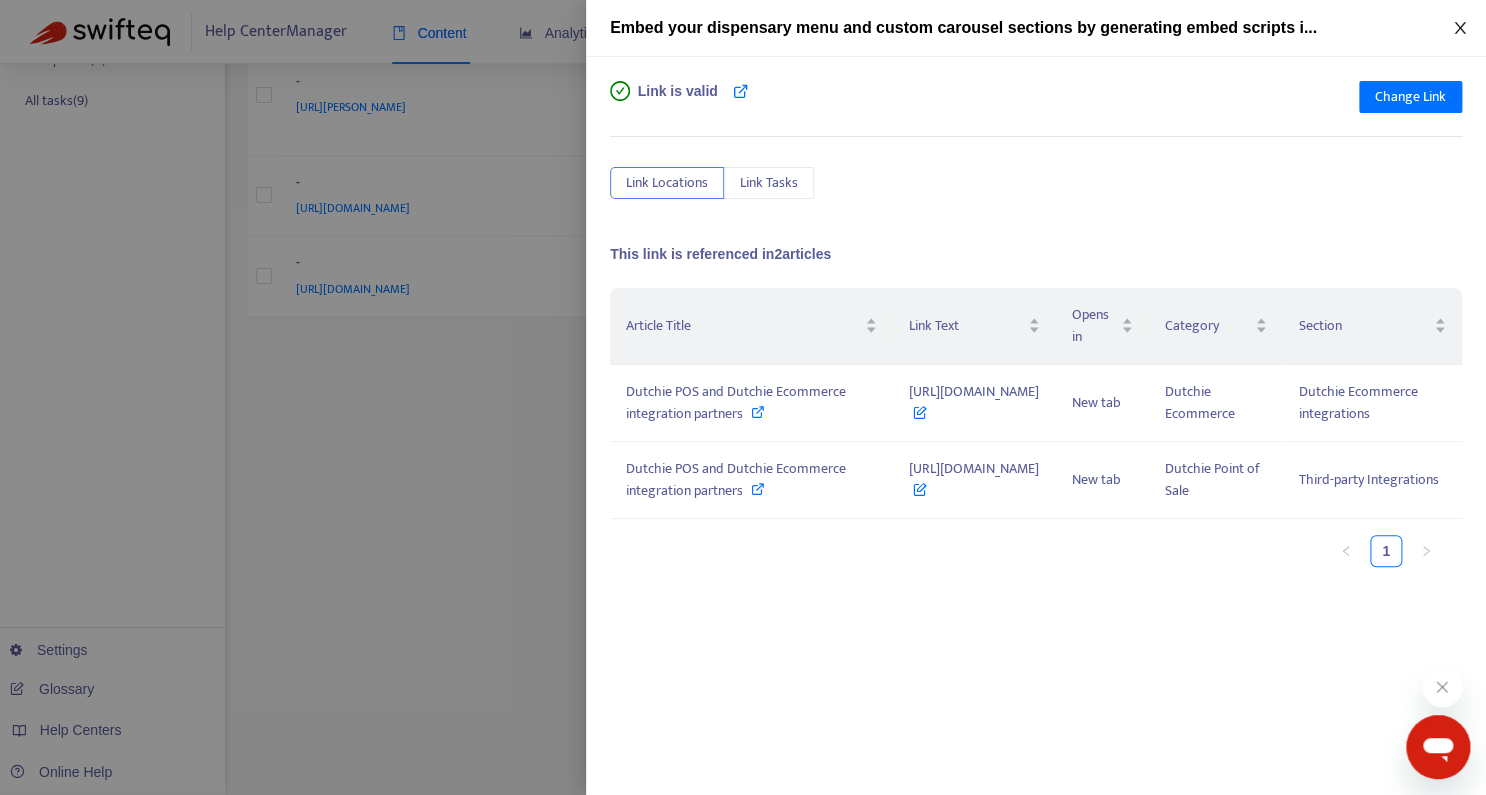 click 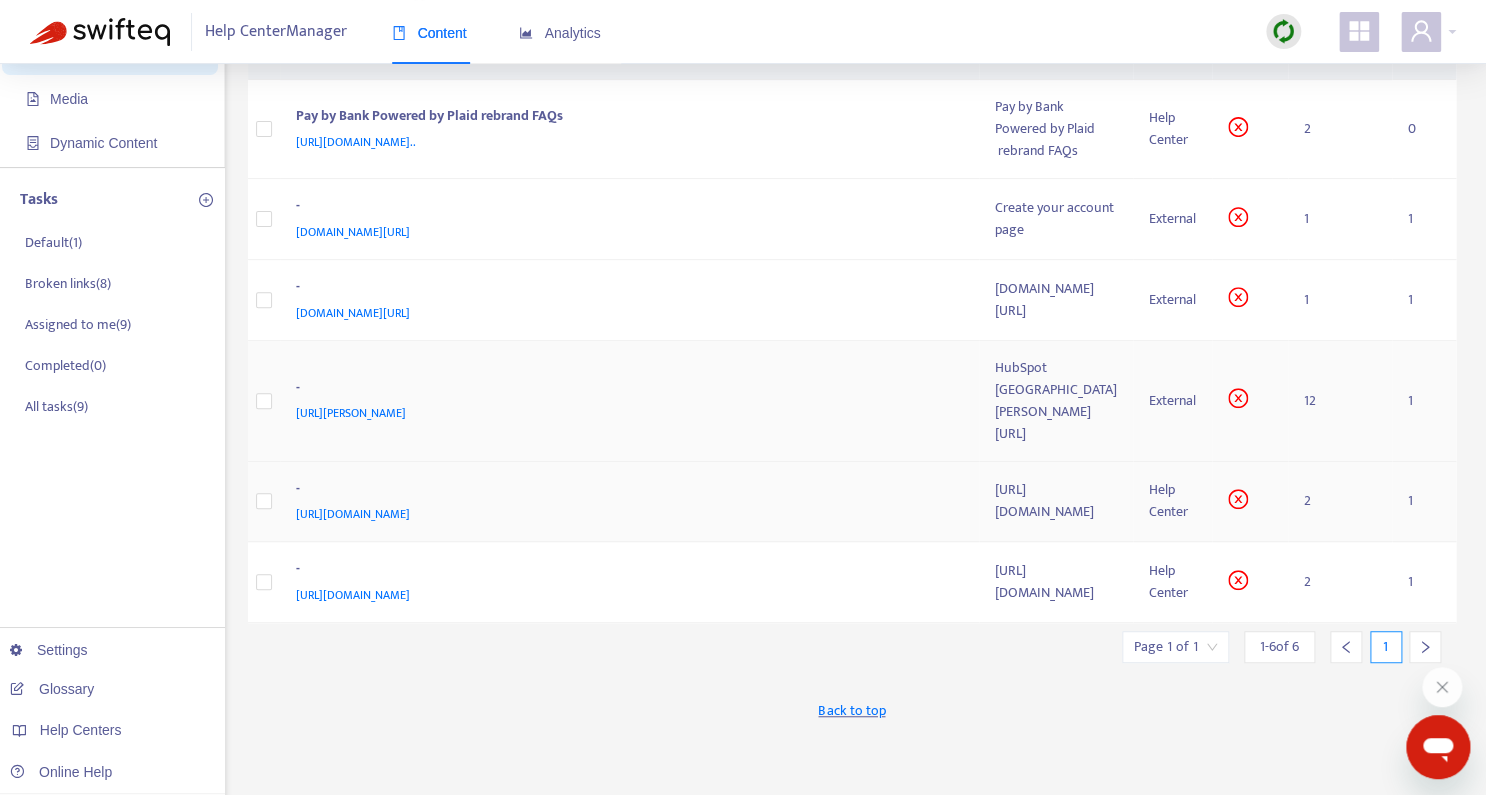 scroll, scrollTop: 165, scrollLeft: 0, axis: vertical 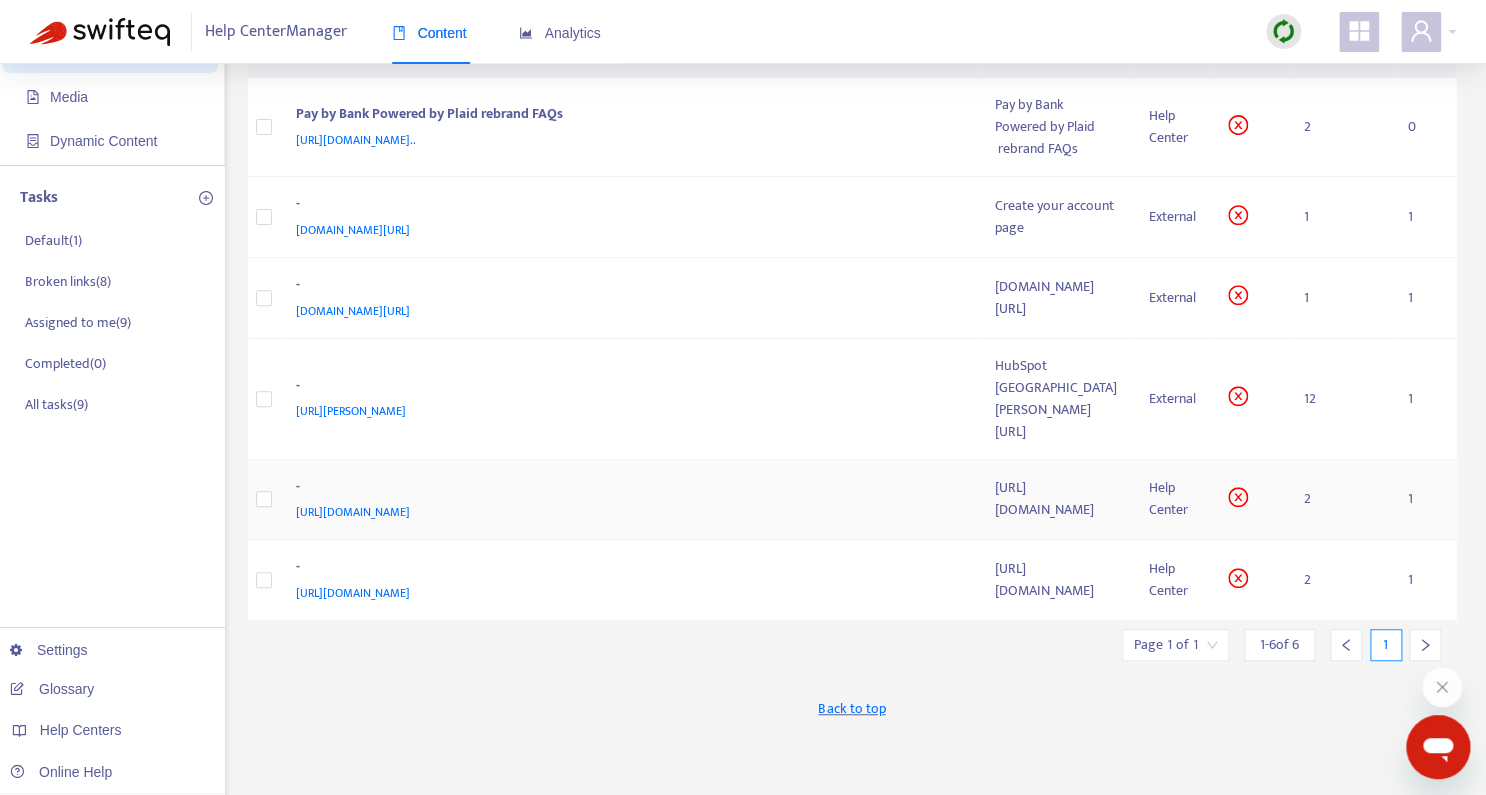 click on "2" at bounding box center [1340, 500] 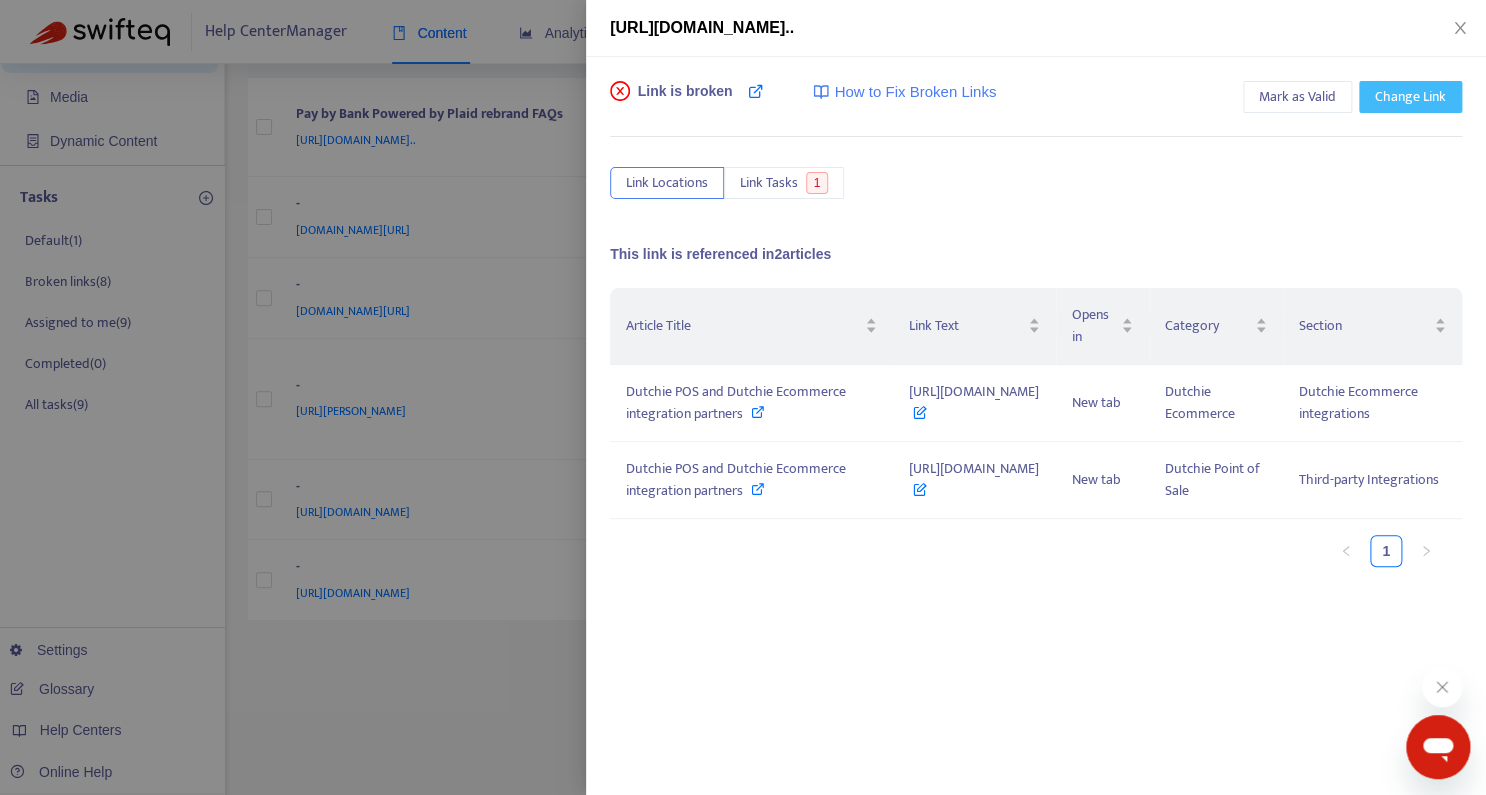click on "Change Link" at bounding box center (1410, 97) 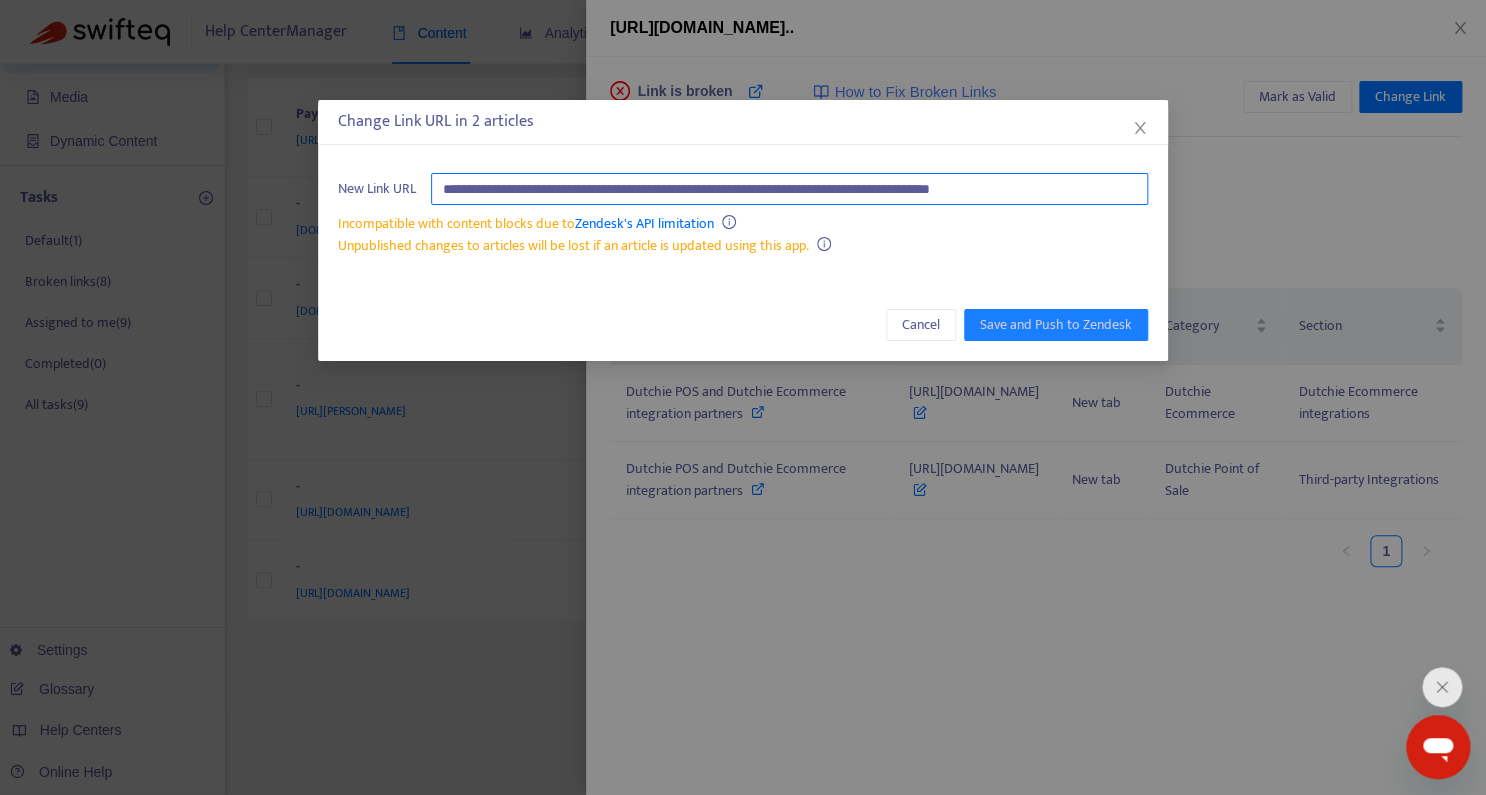 click on "**********" at bounding box center [789, 189] 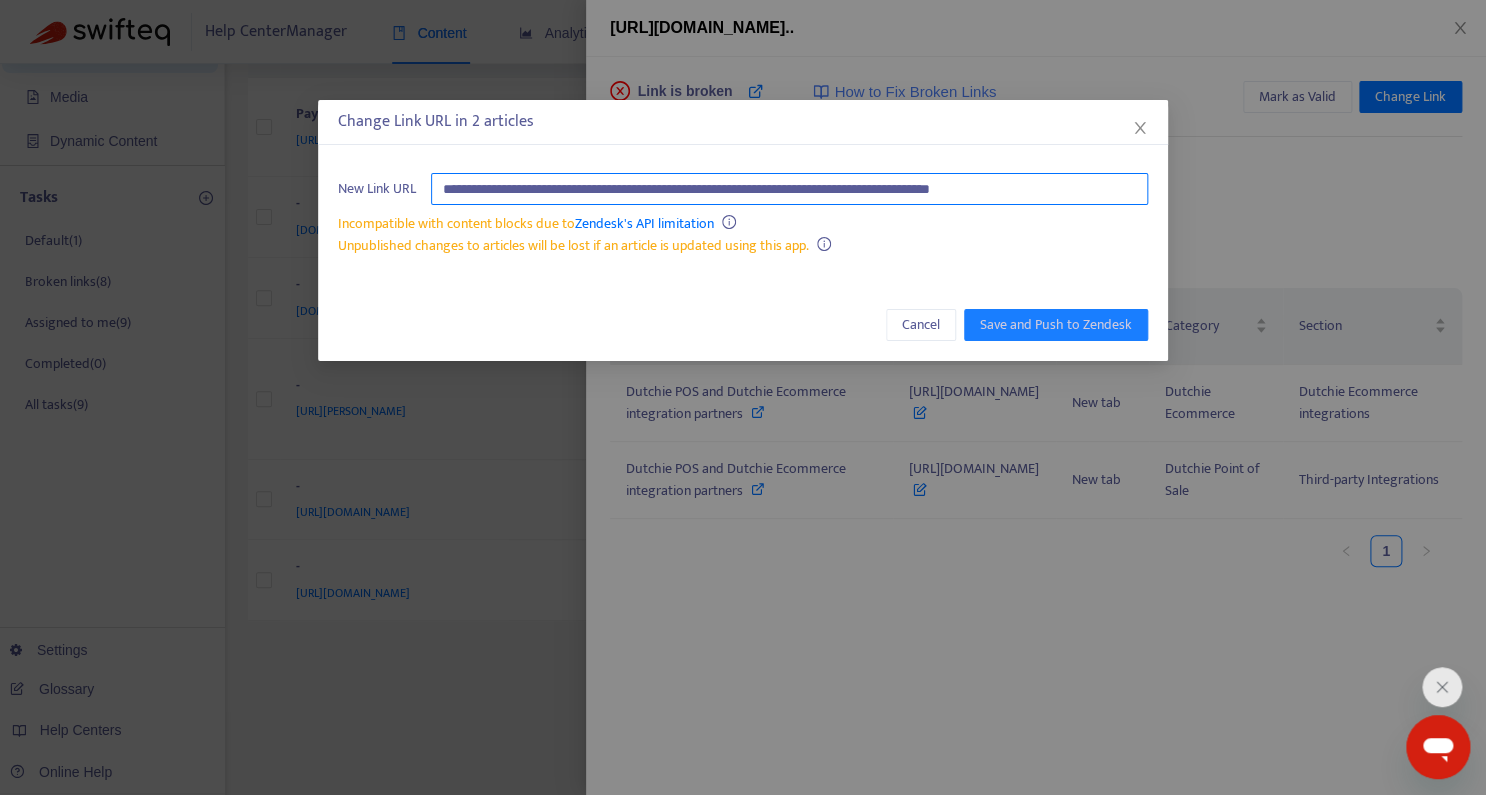 paste on "**********" 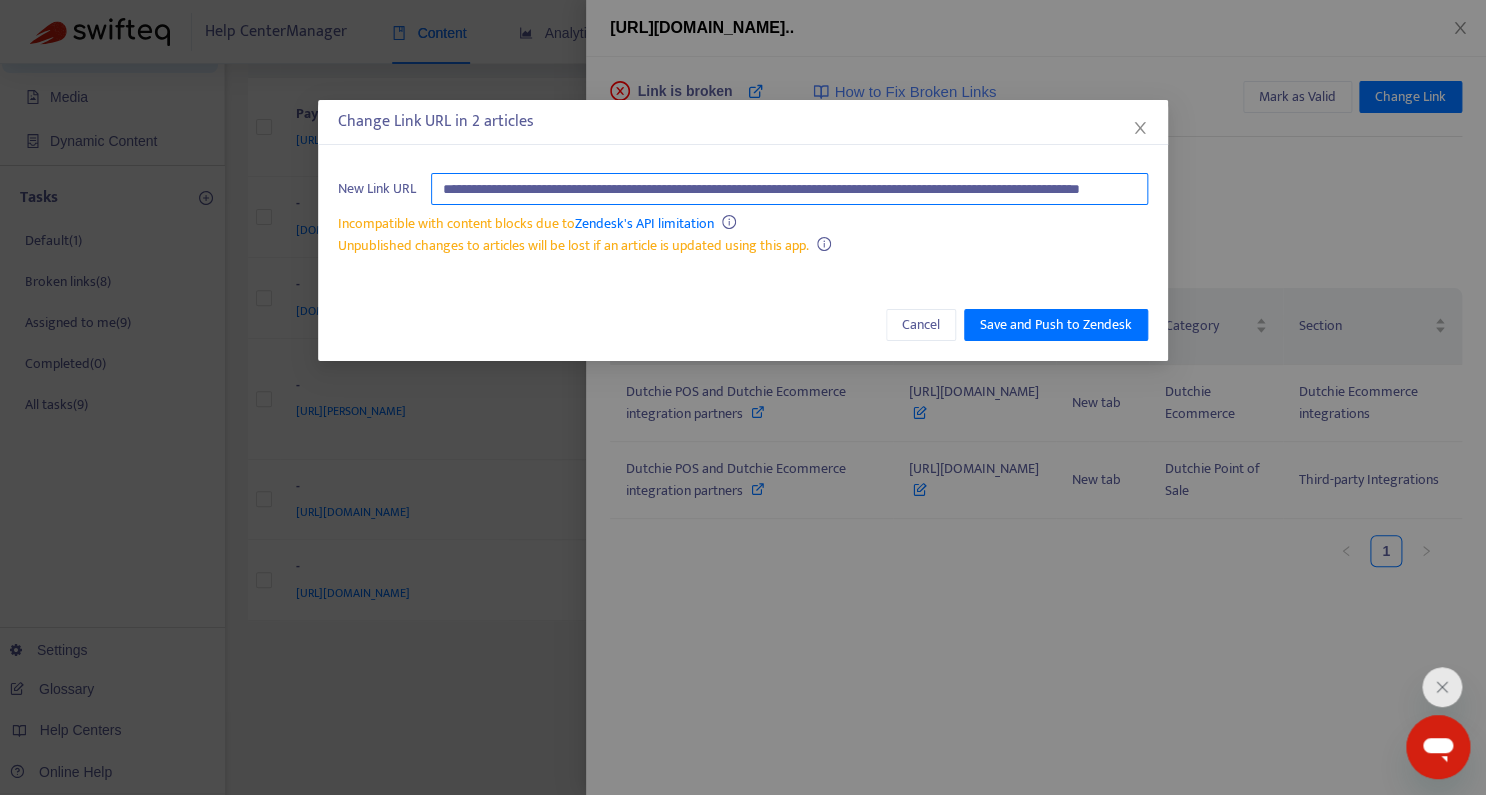 scroll, scrollTop: 0, scrollLeft: 206, axis: horizontal 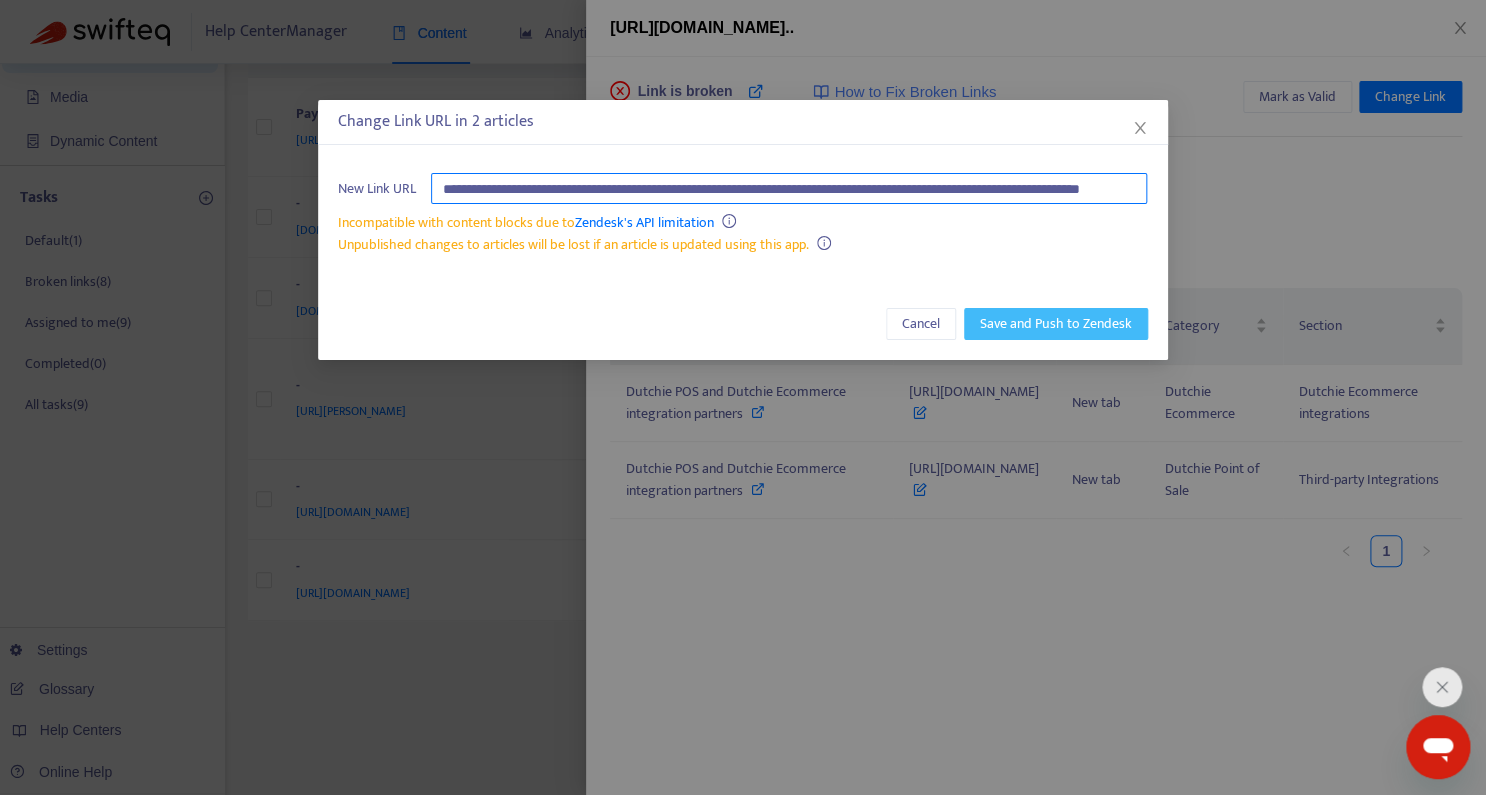 type on "**********" 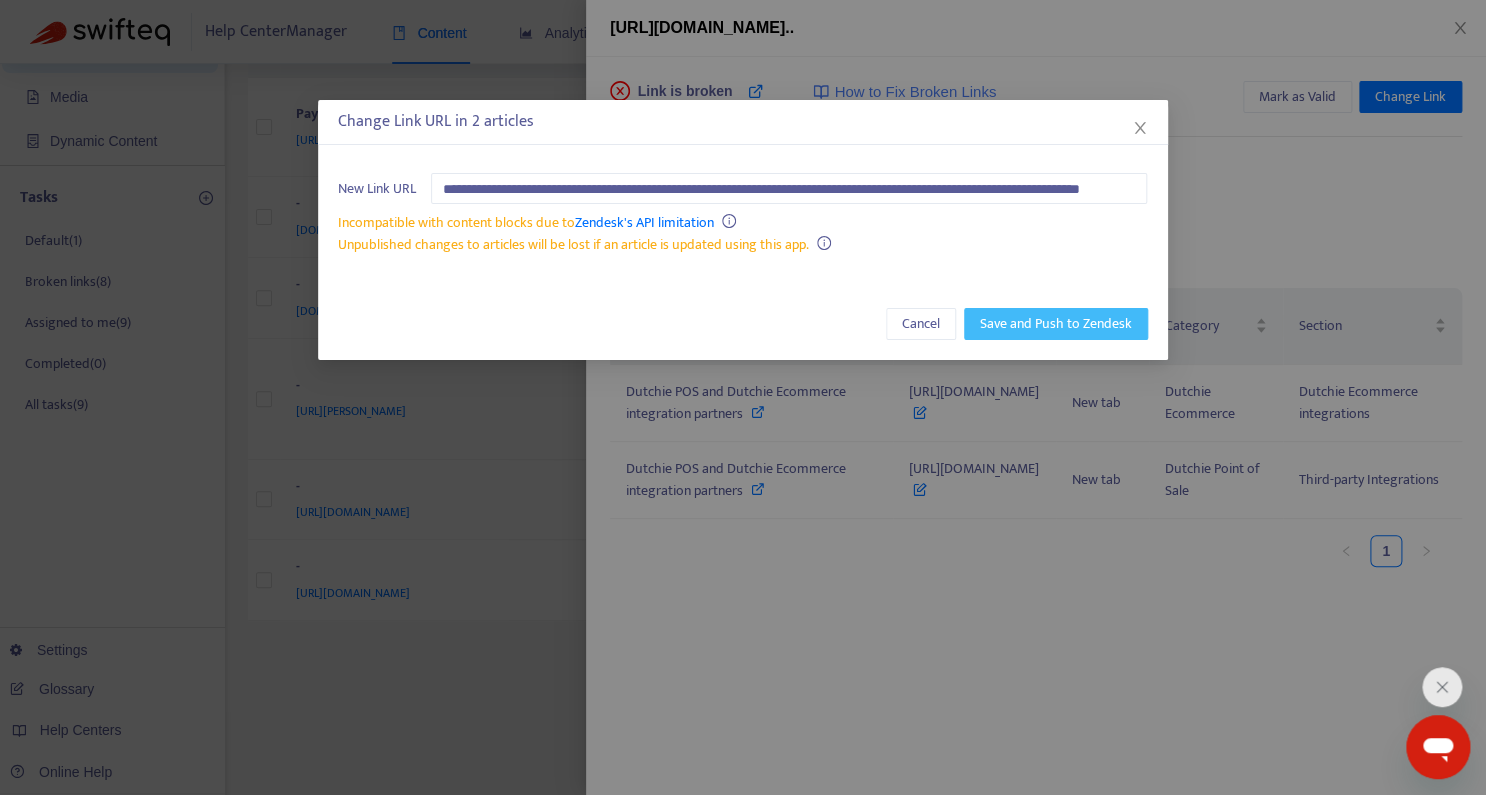 click on "Save and Push to Zendesk" at bounding box center (1056, 324) 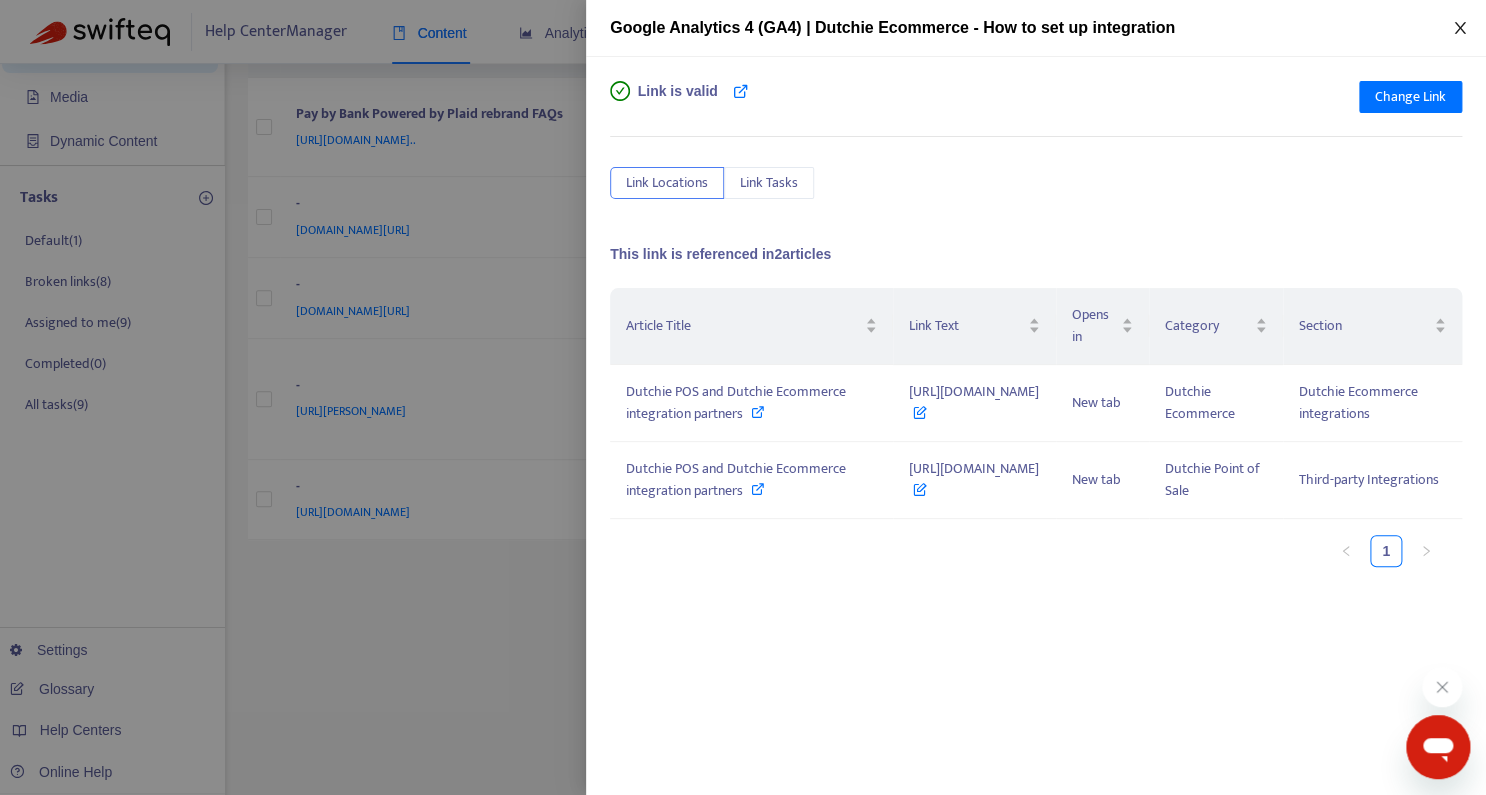 click 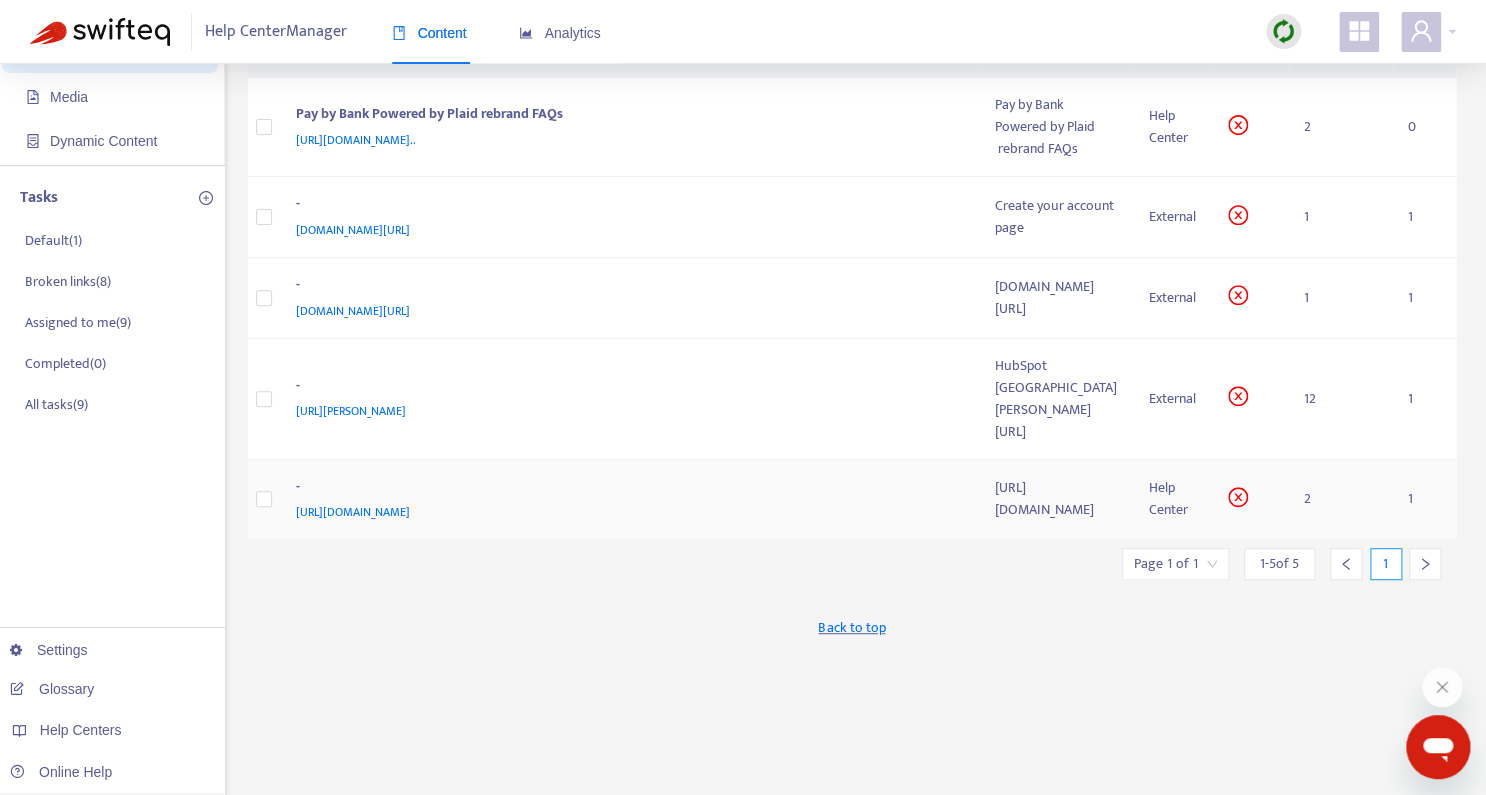 click on "[URL][DOMAIN_NAME]" at bounding box center (353, 512) 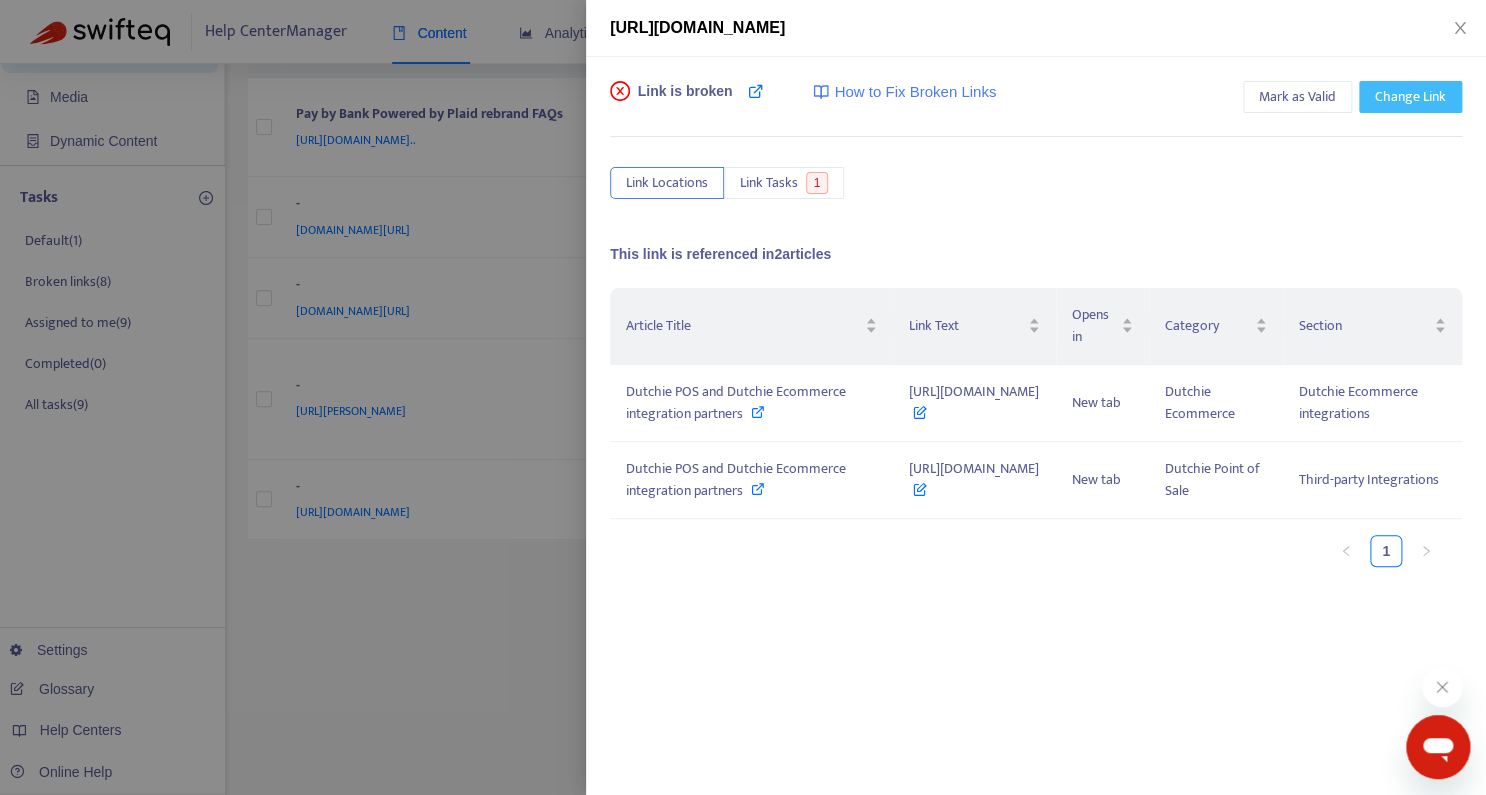 click on "Change Link" at bounding box center (1410, 97) 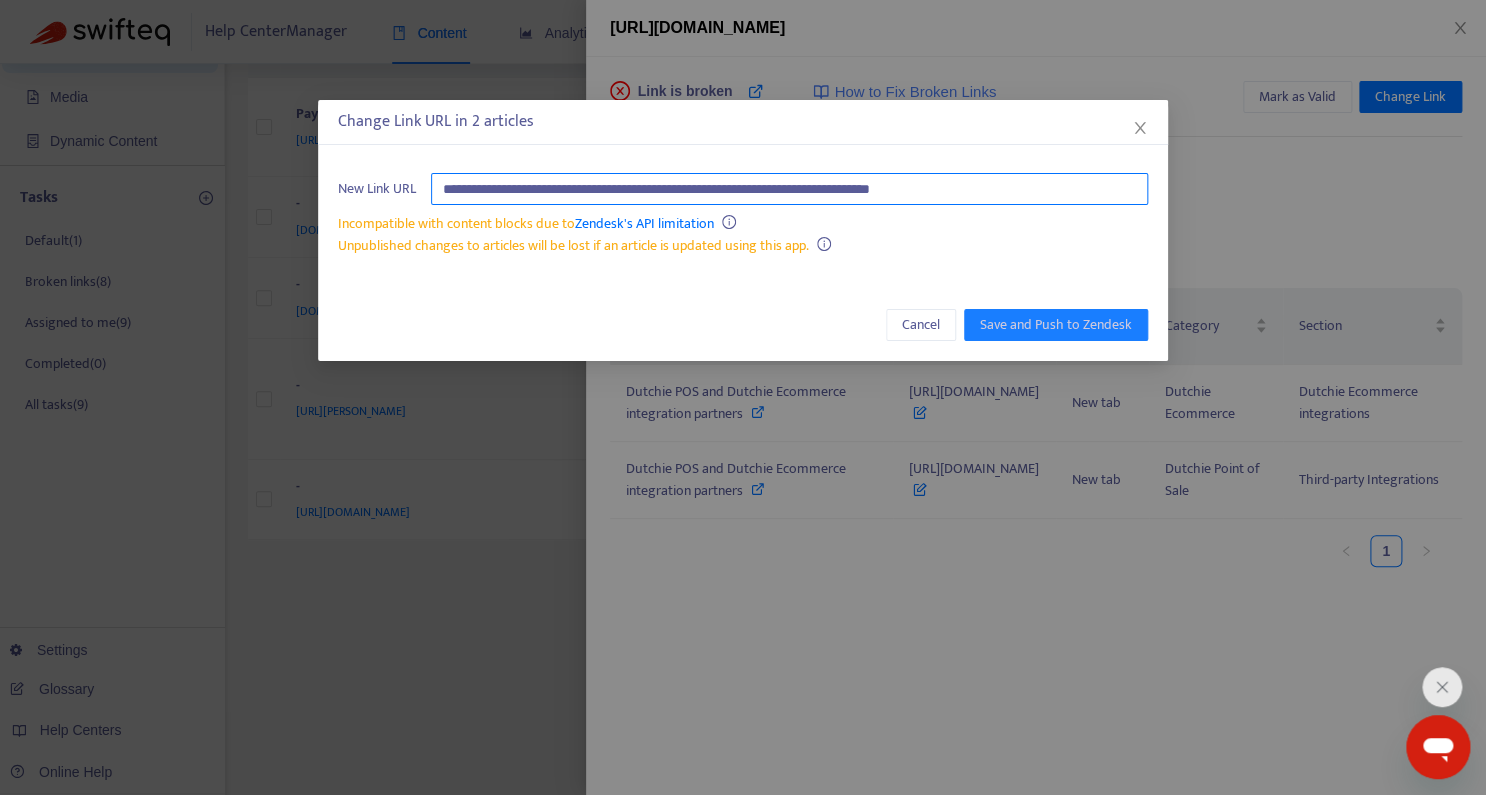 click on "**********" at bounding box center (789, 189) 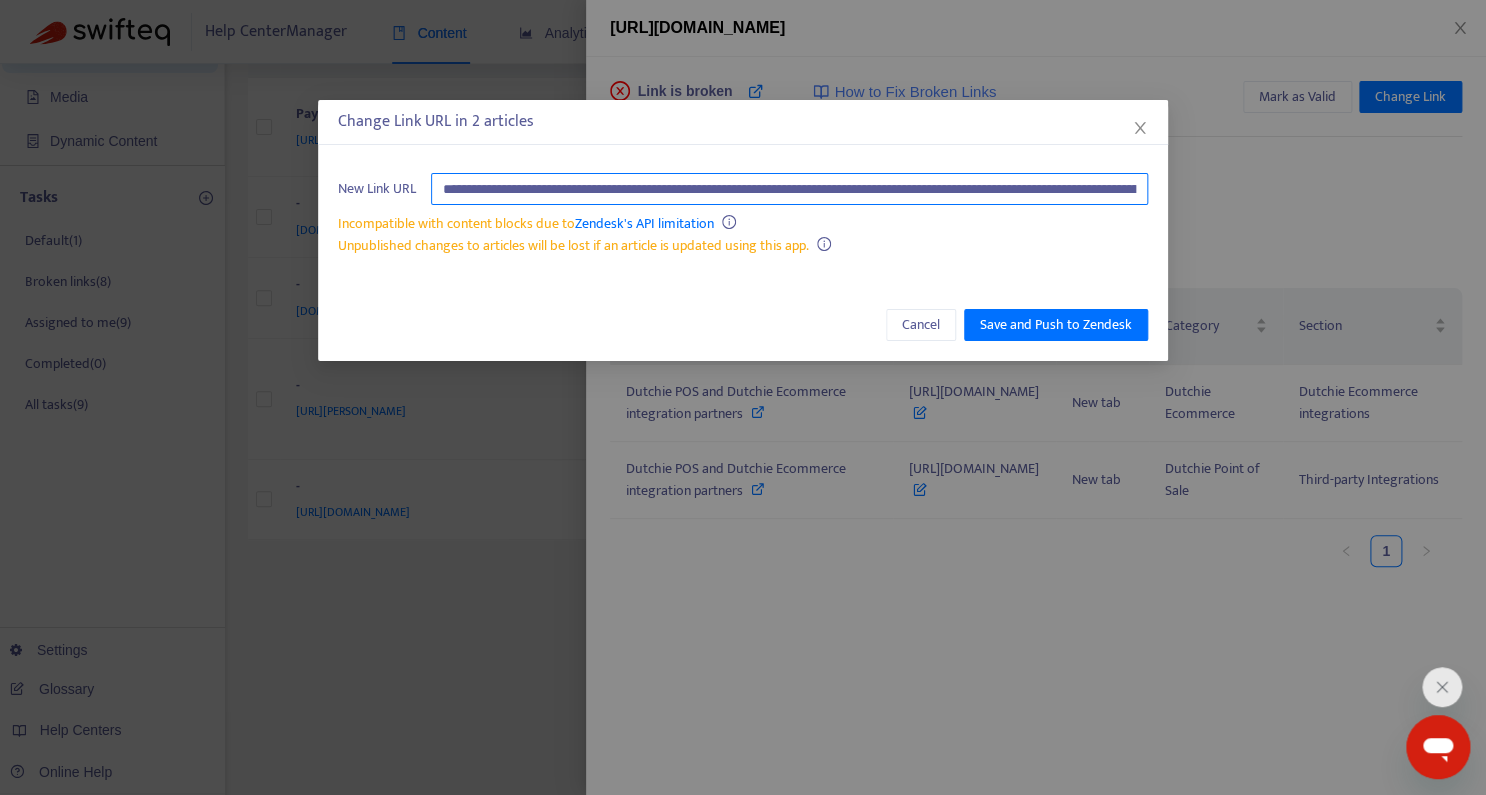 scroll, scrollTop: 0, scrollLeft: 491, axis: horizontal 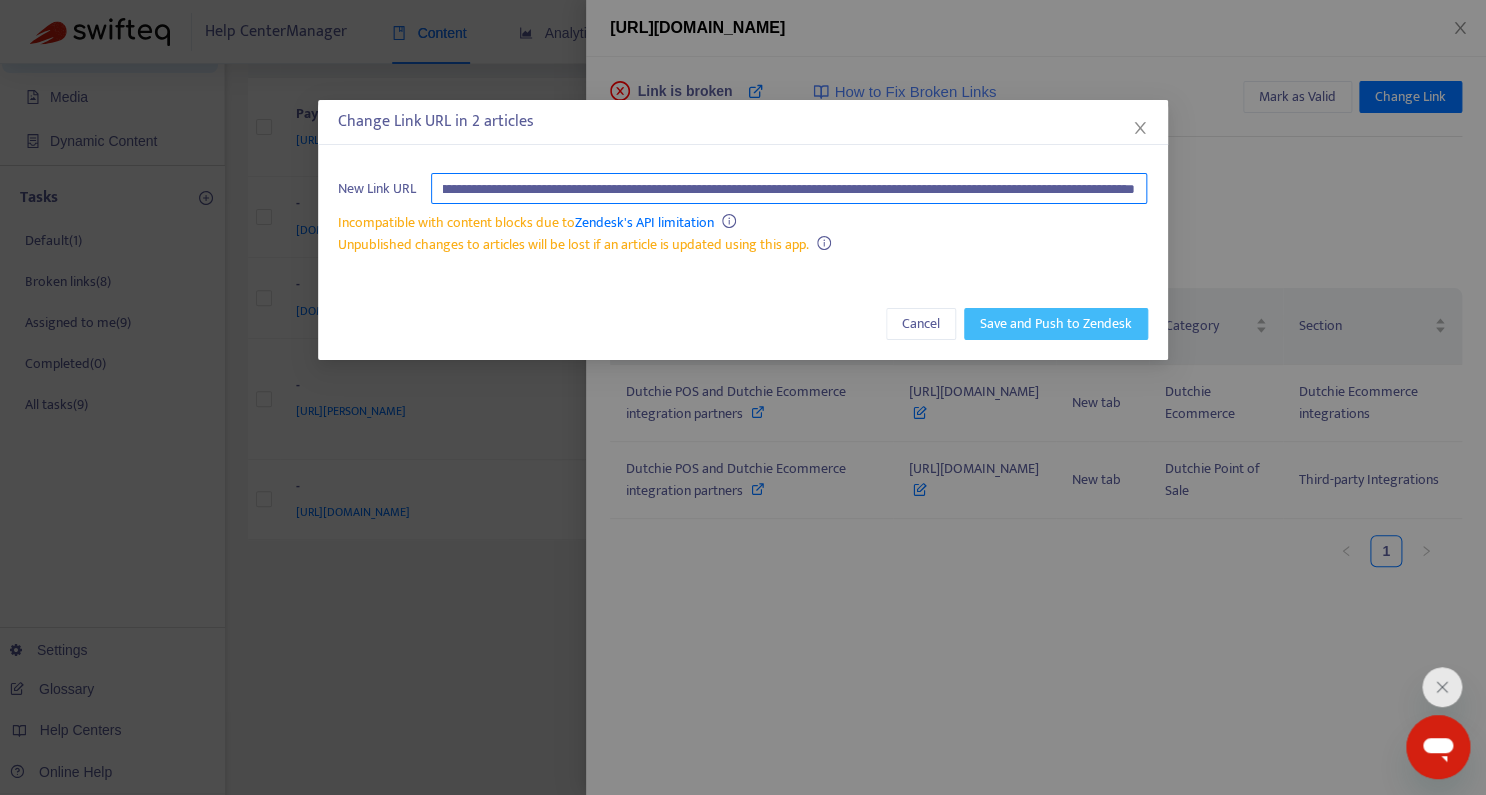 type on "**********" 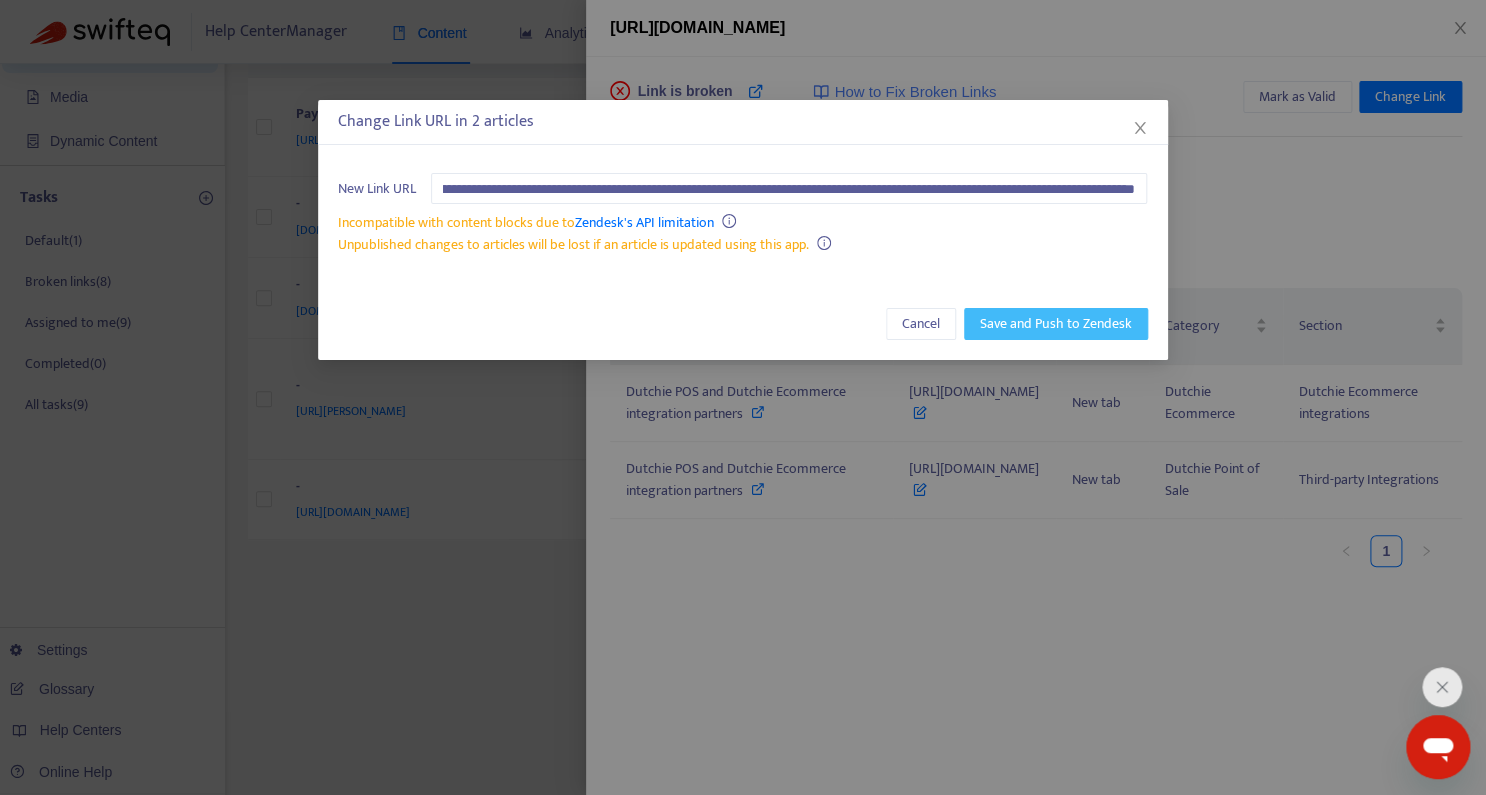 click on "Save and Push to Zendesk" at bounding box center [1056, 324] 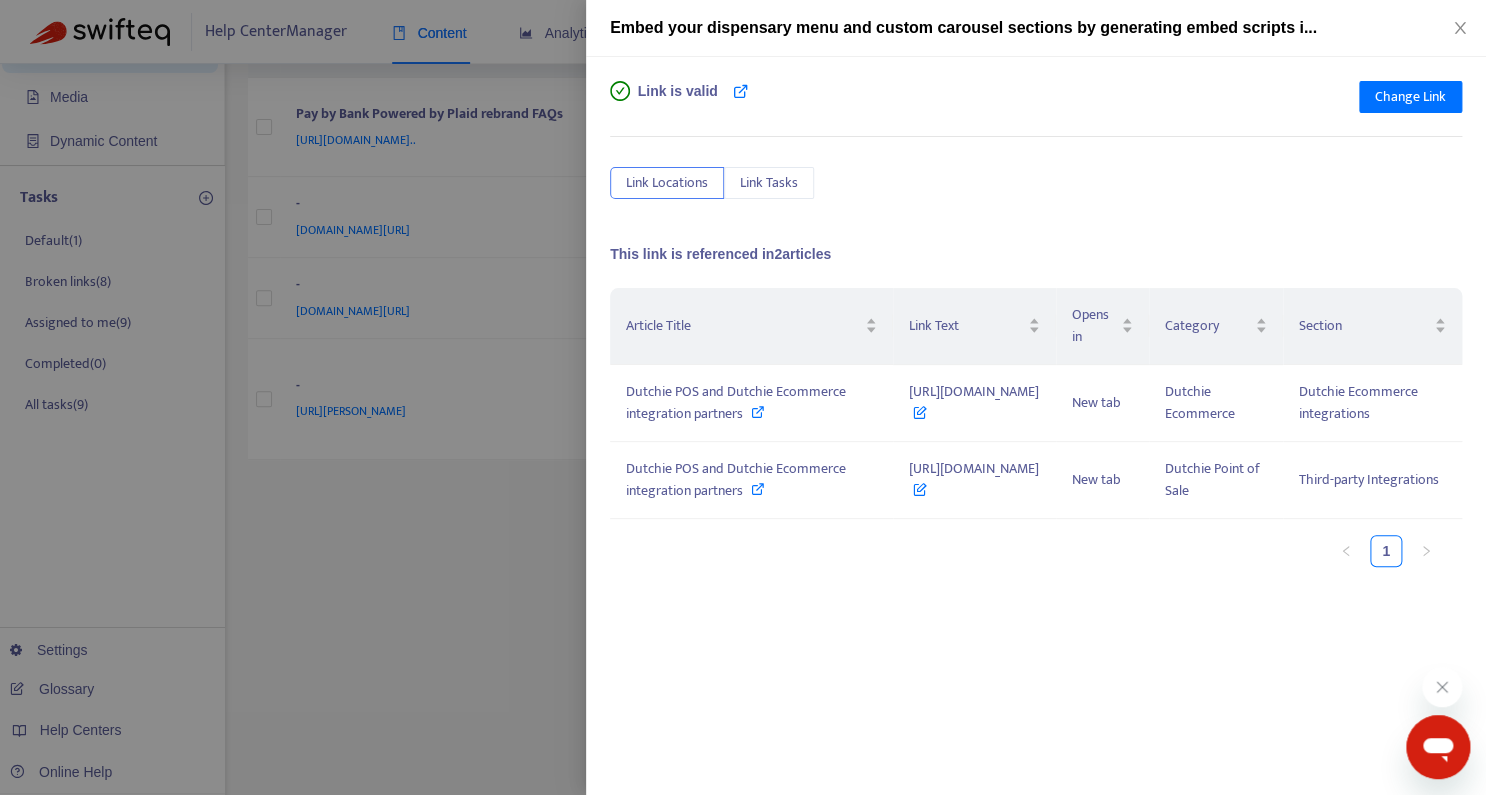 click at bounding box center (743, 397) 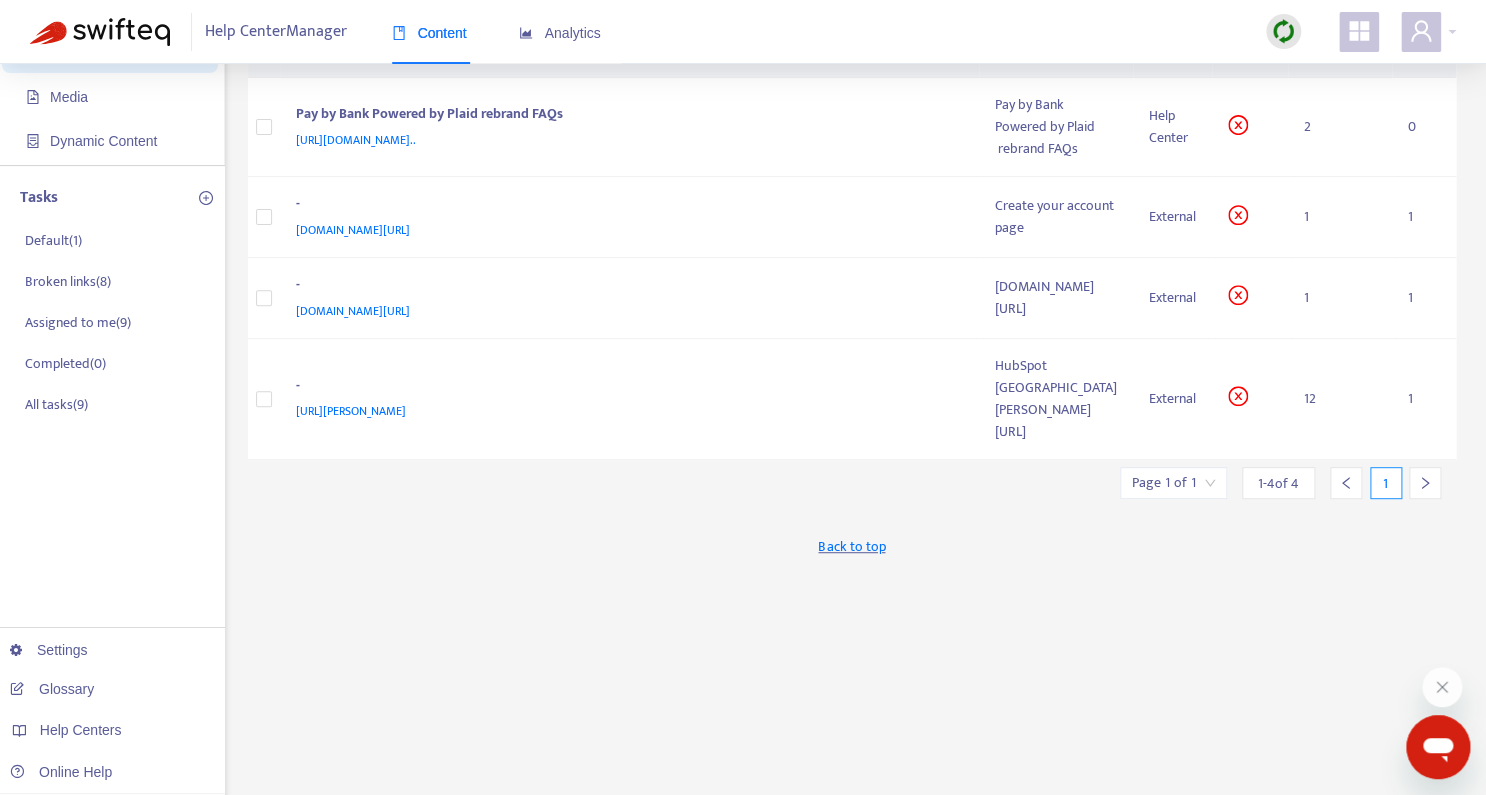 click at bounding box center [1283, 31] 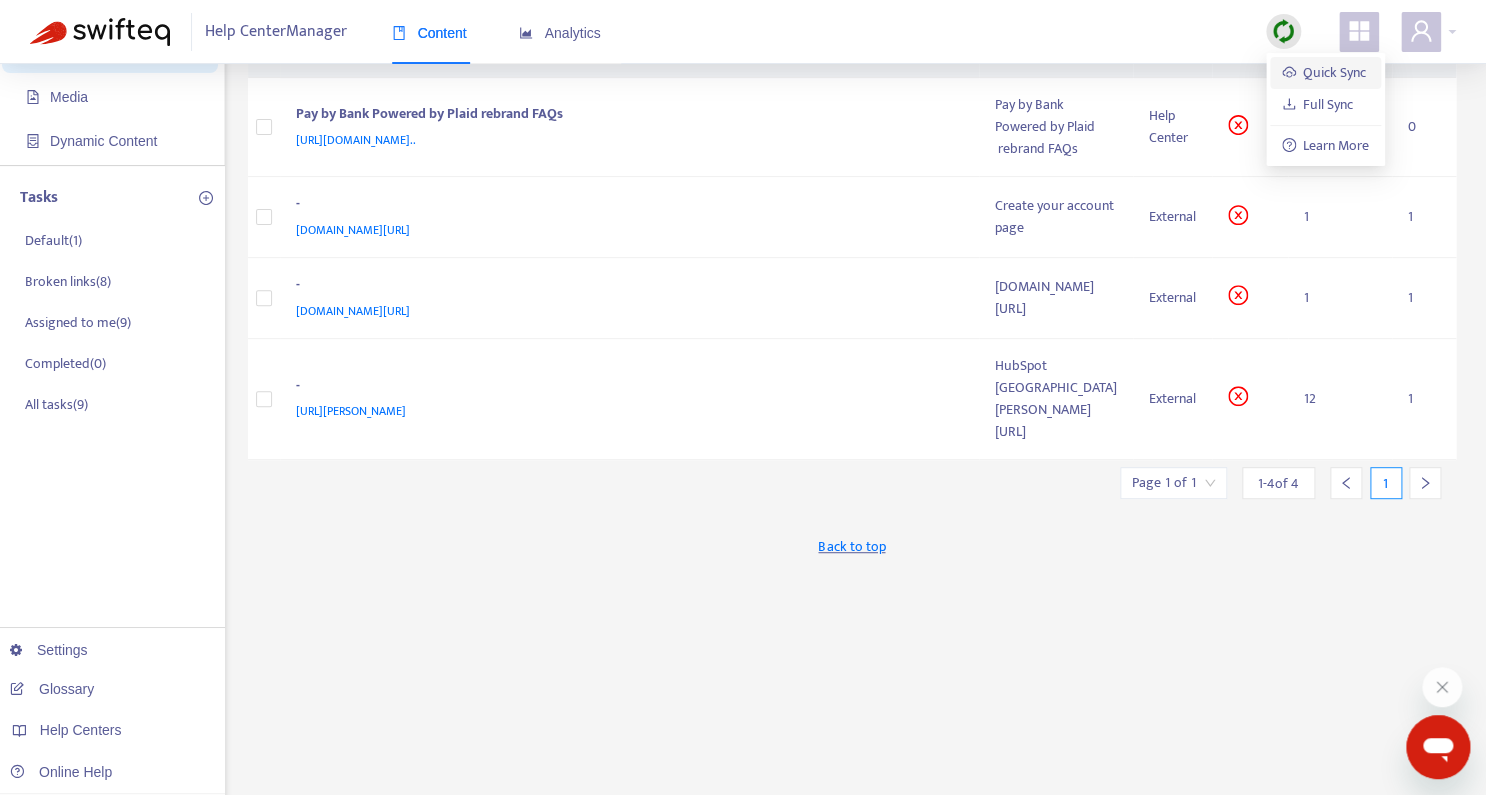 click on "Quick Sync" at bounding box center [1324, 72] 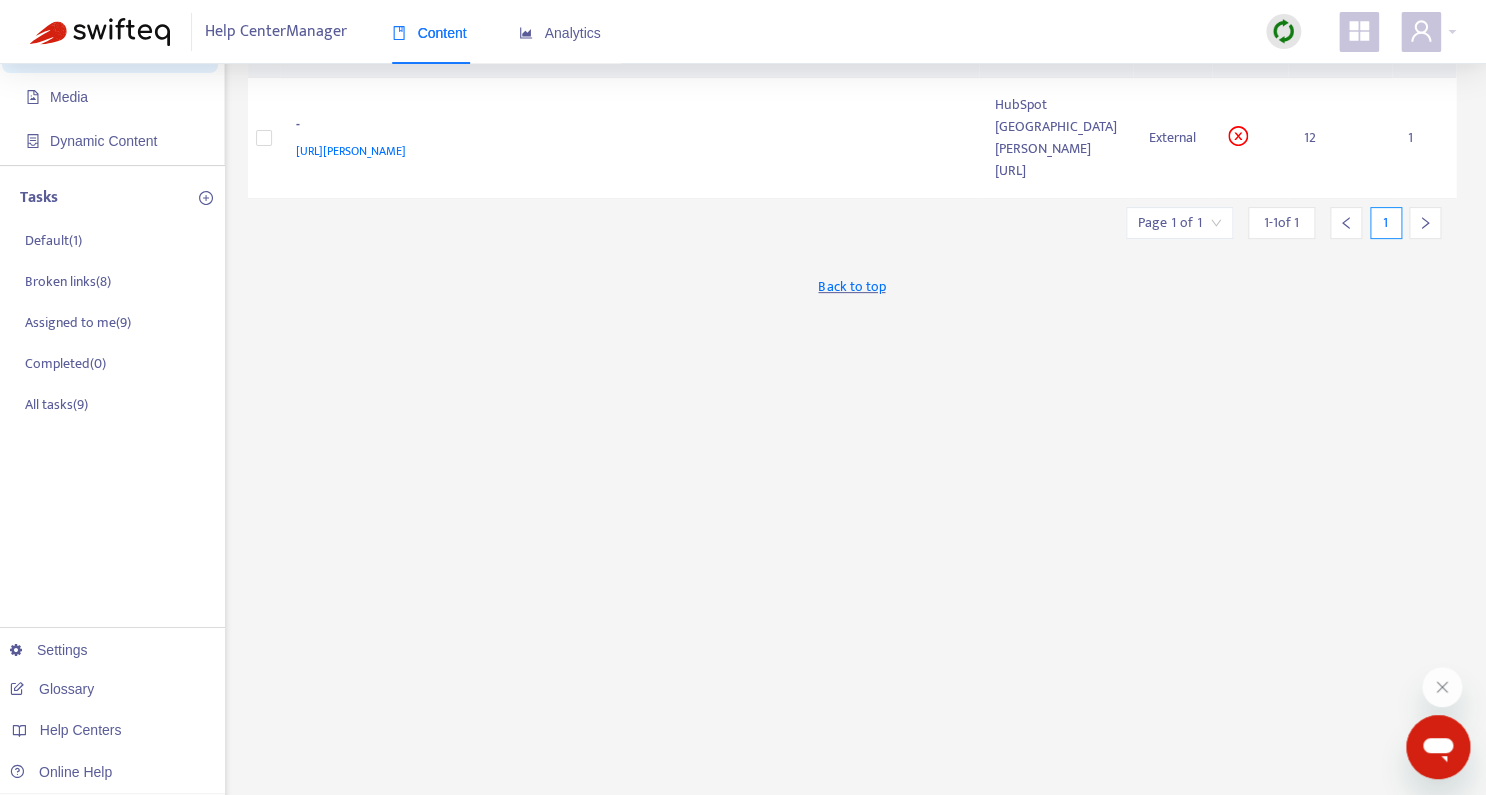 scroll, scrollTop: 0, scrollLeft: 0, axis: both 